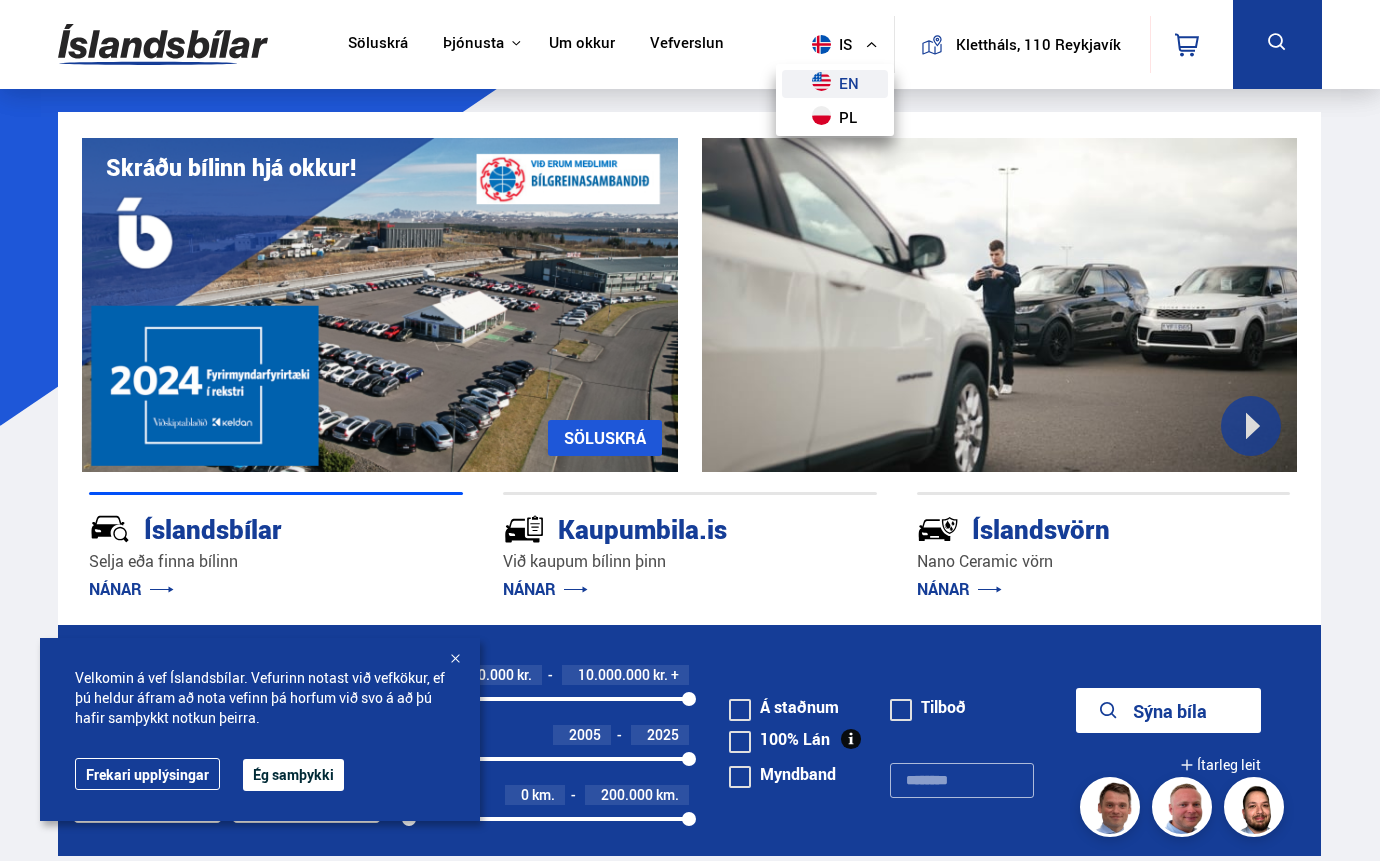 click on "en" at bounding box center [835, 84] 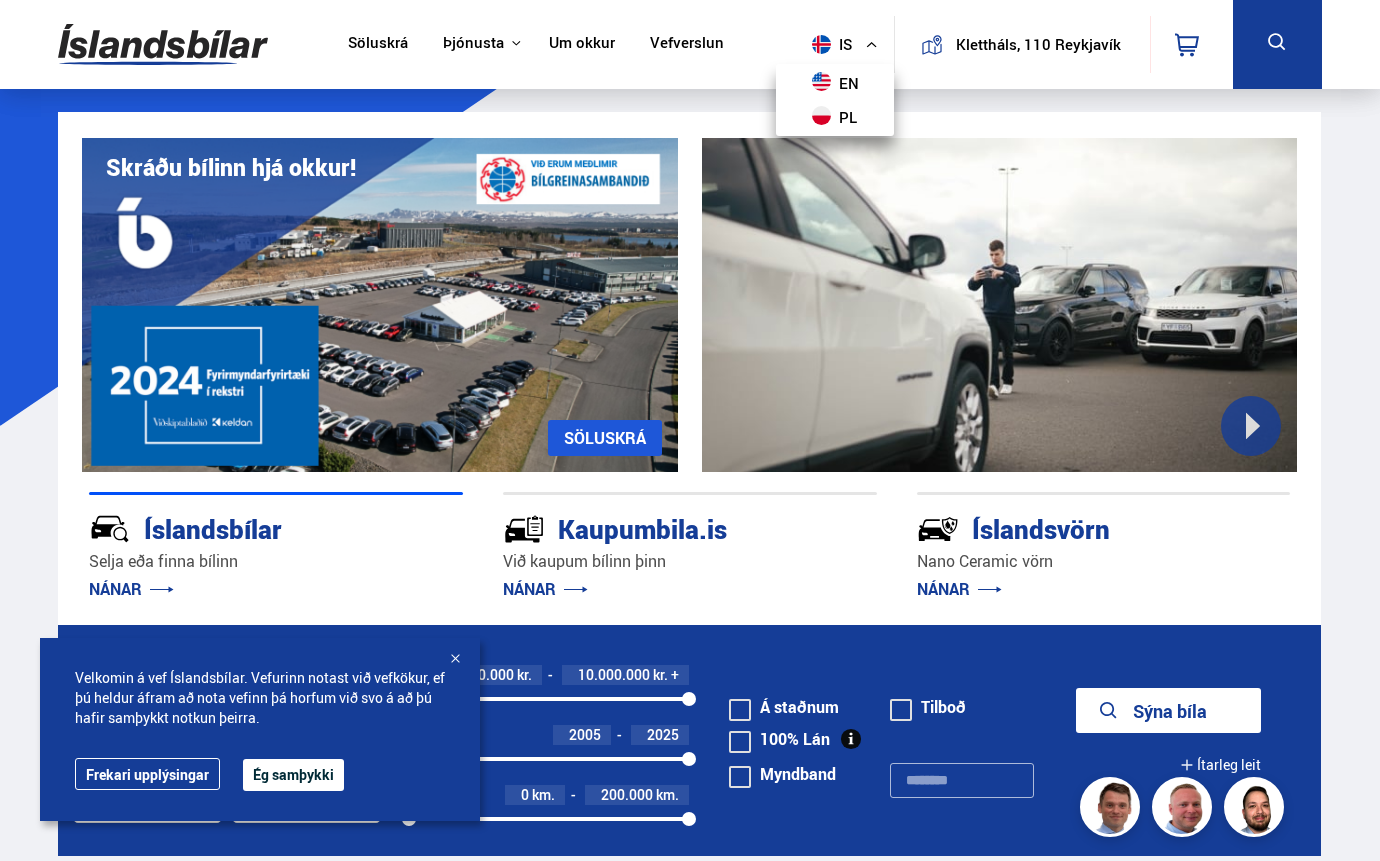 scroll, scrollTop: 0, scrollLeft: 0, axis: both 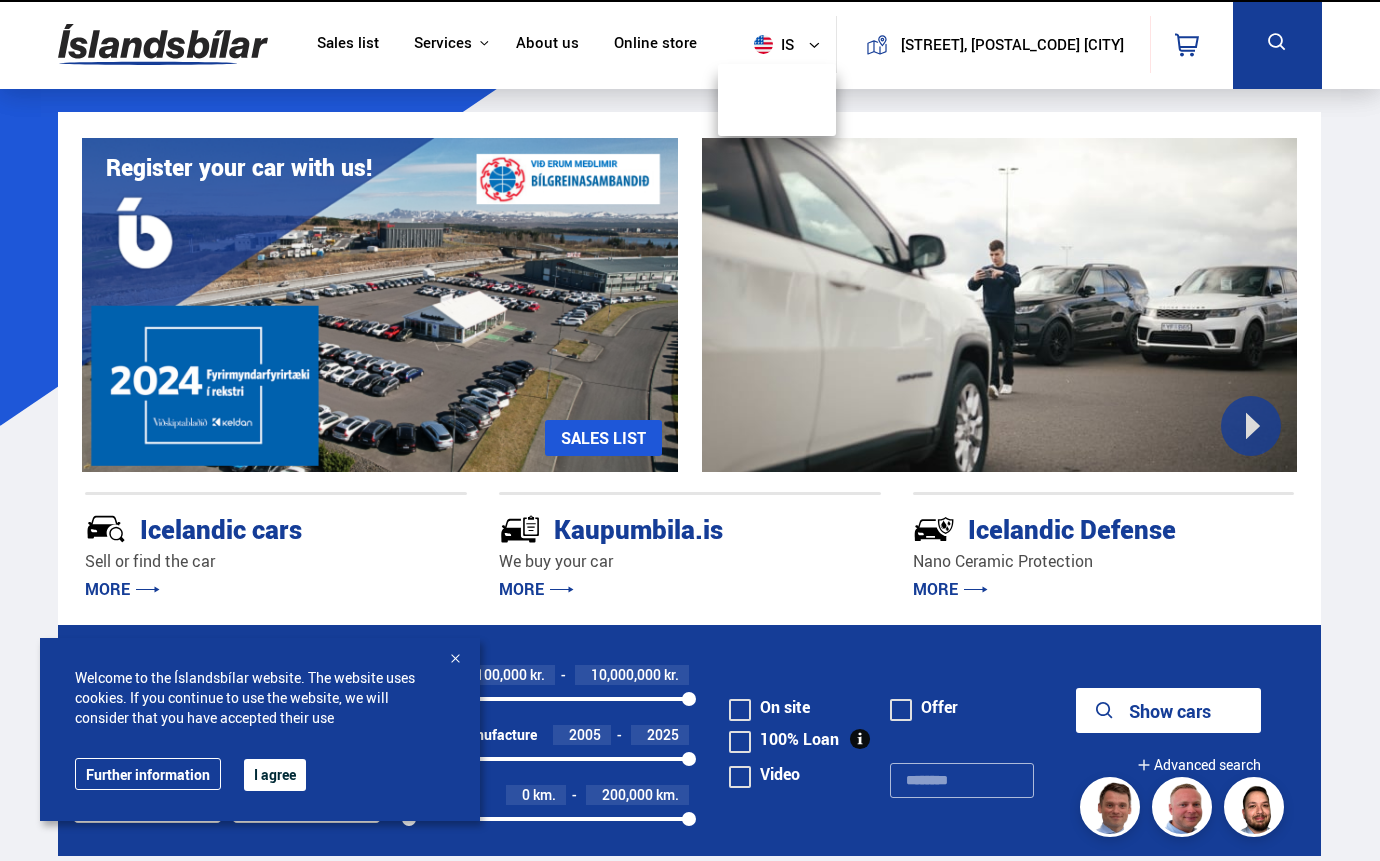 click on "I agree" at bounding box center [275, 775] 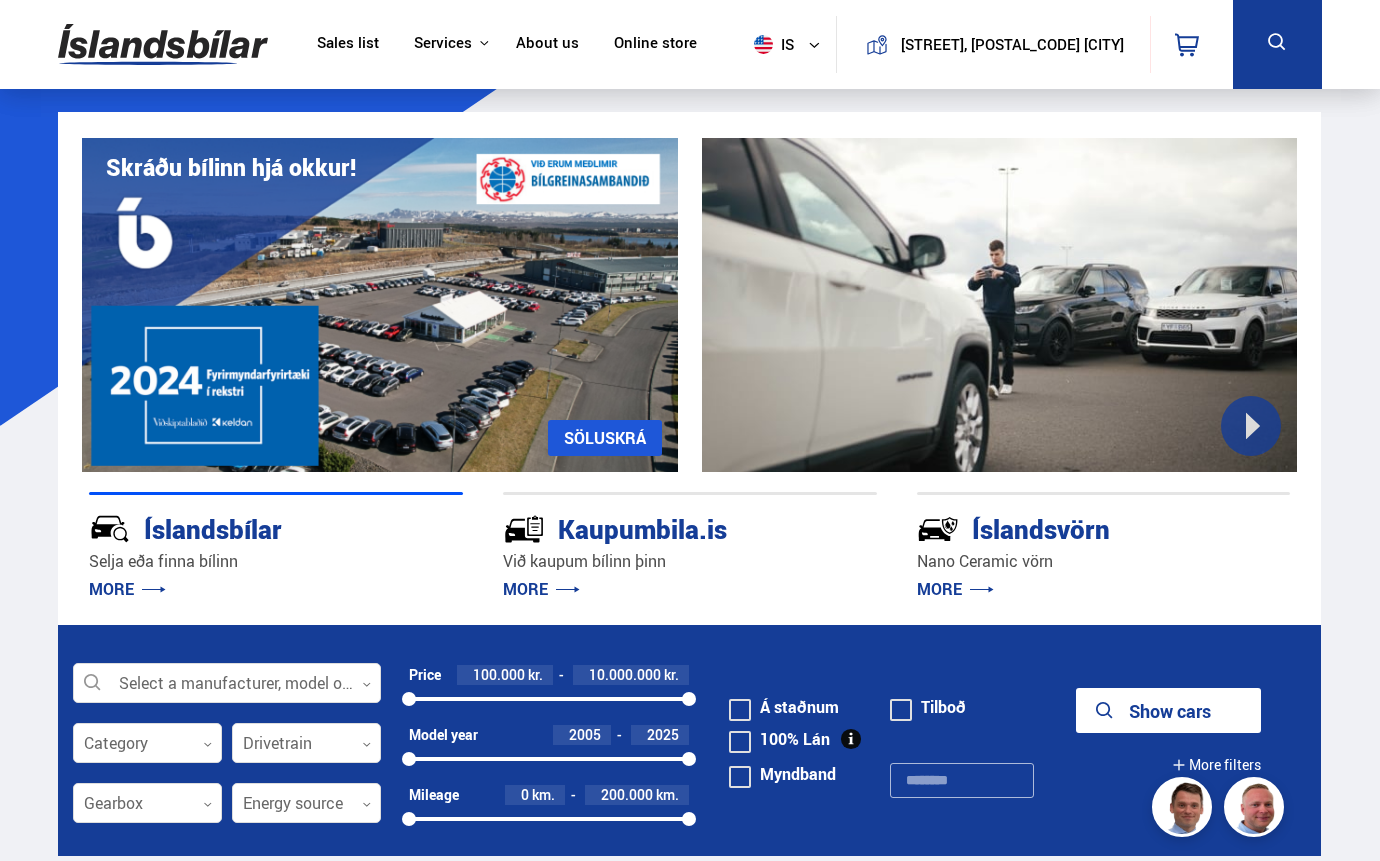 scroll, scrollTop: 300, scrollLeft: 0, axis: vertical 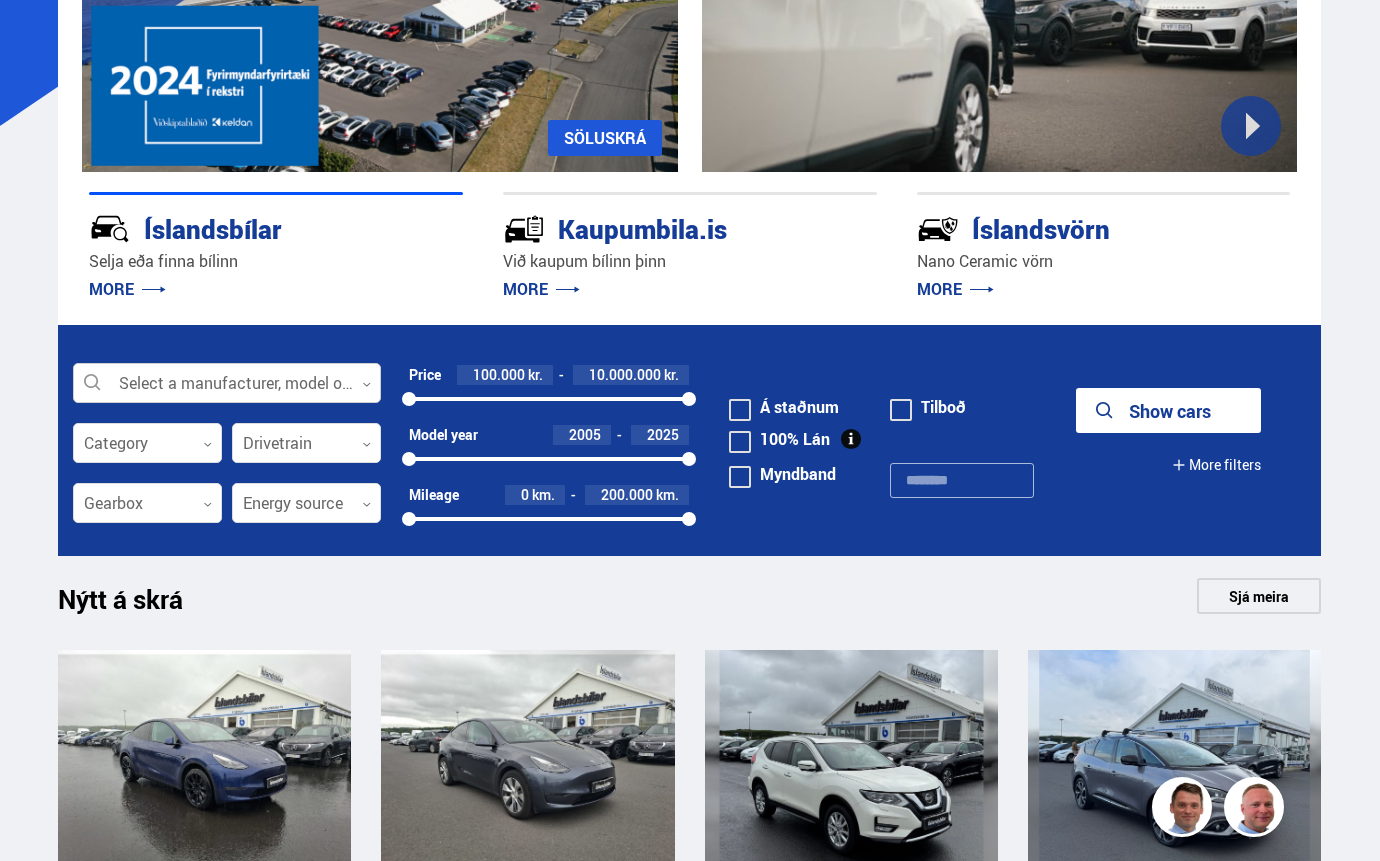 click at bounding box center [227, 384] 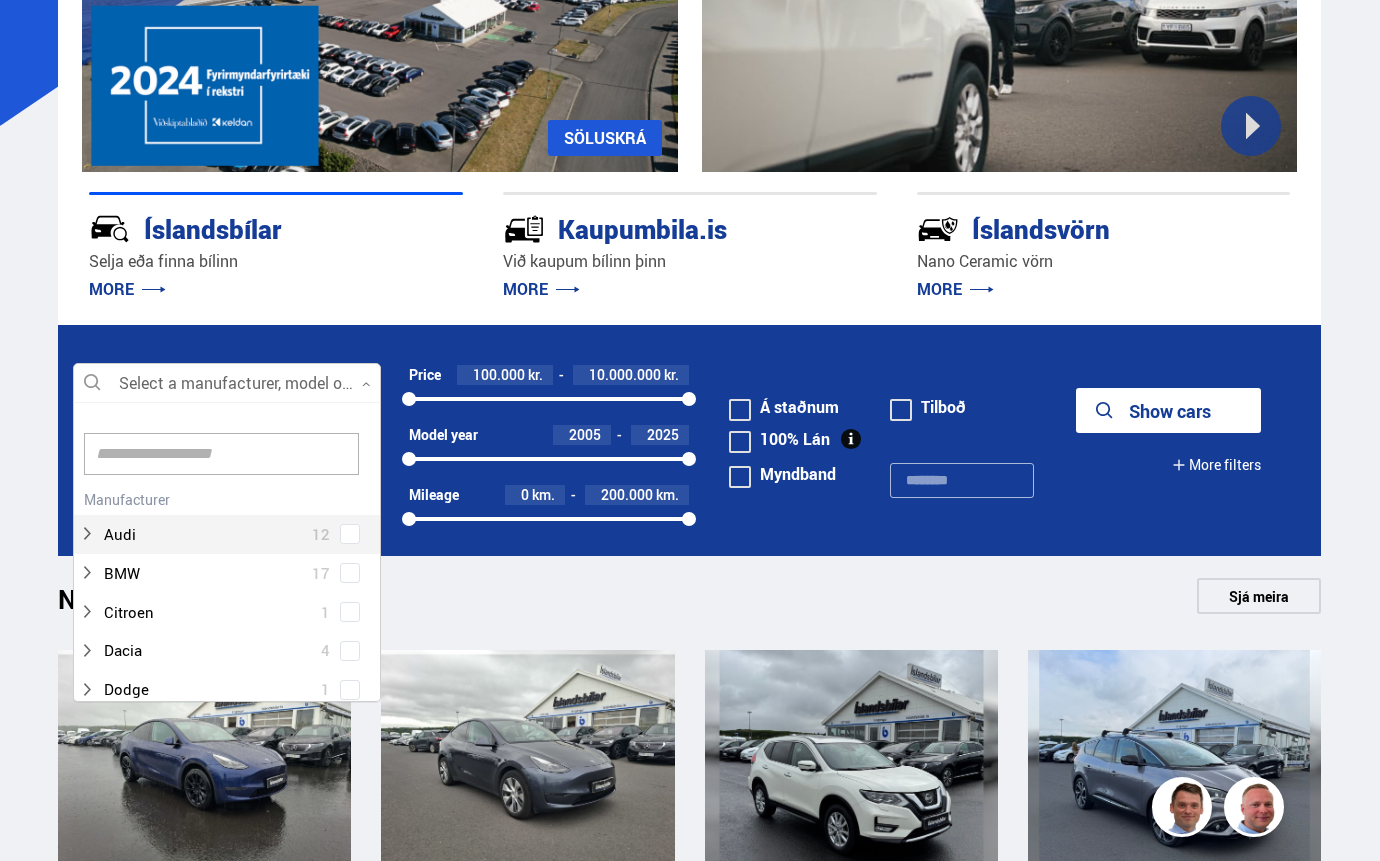 click at bounding box center (227, 384) 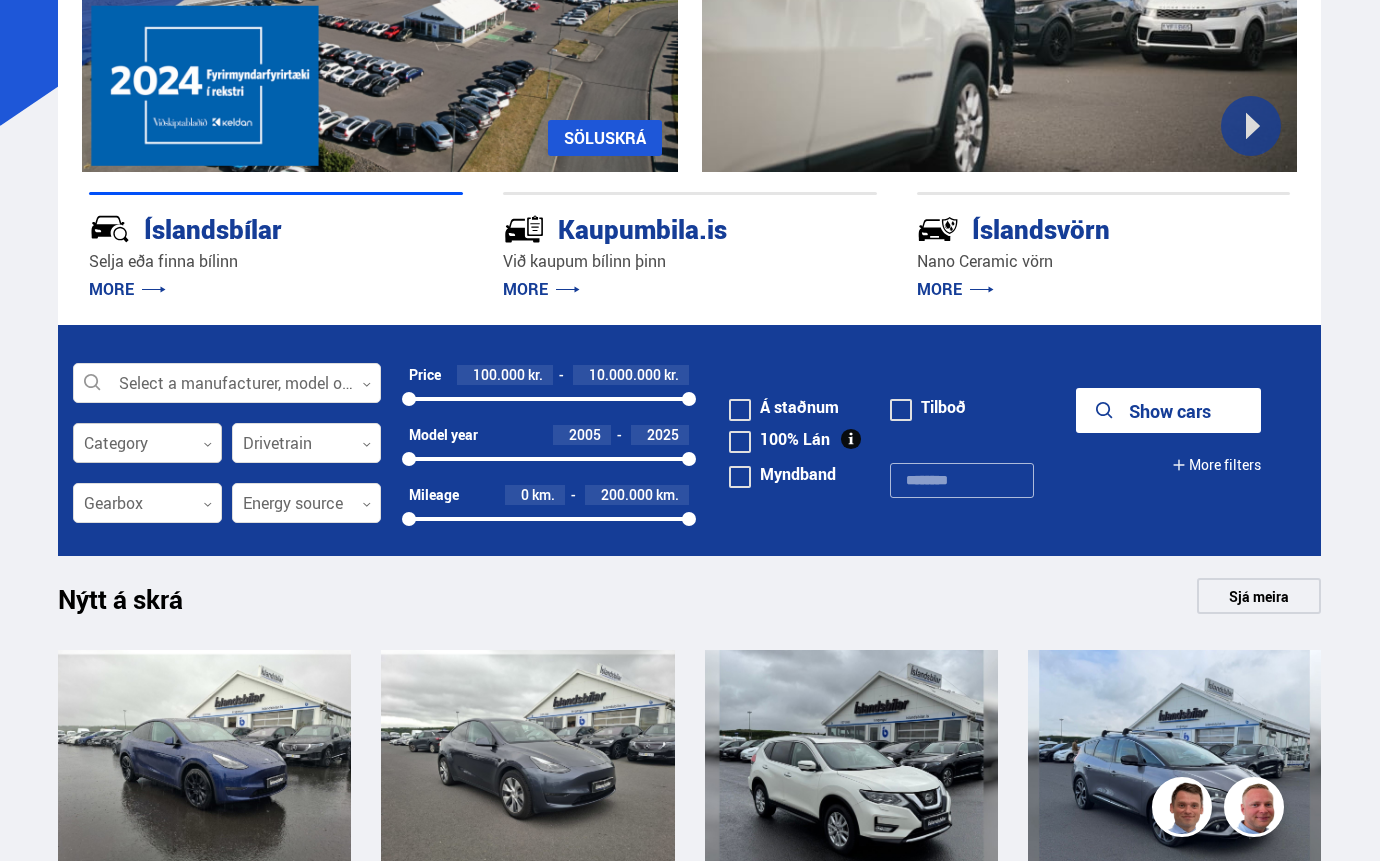 click at bounding box center (147, 444) 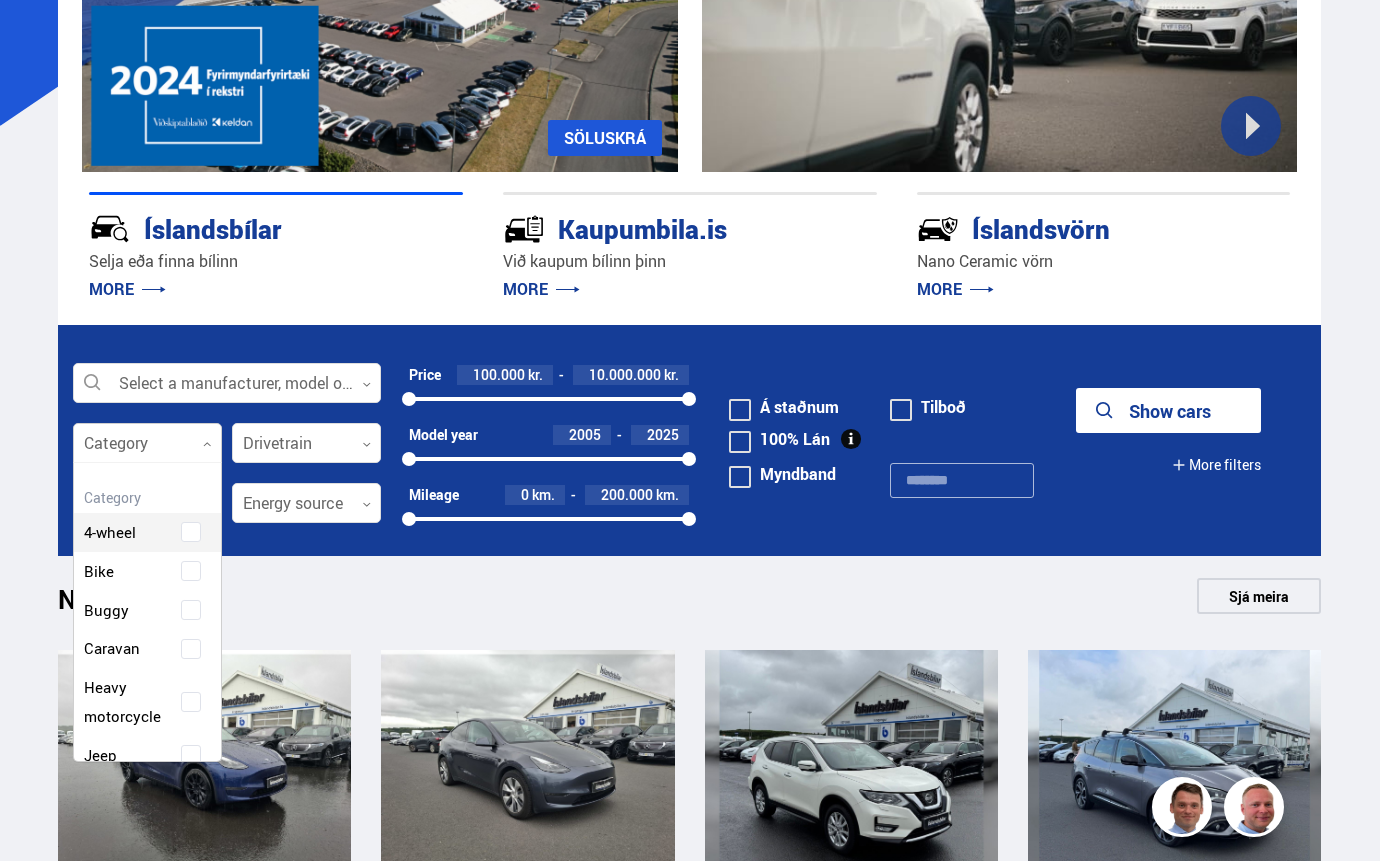 scroll, scrollTop: 302, scrollLeft: 156, axis: both 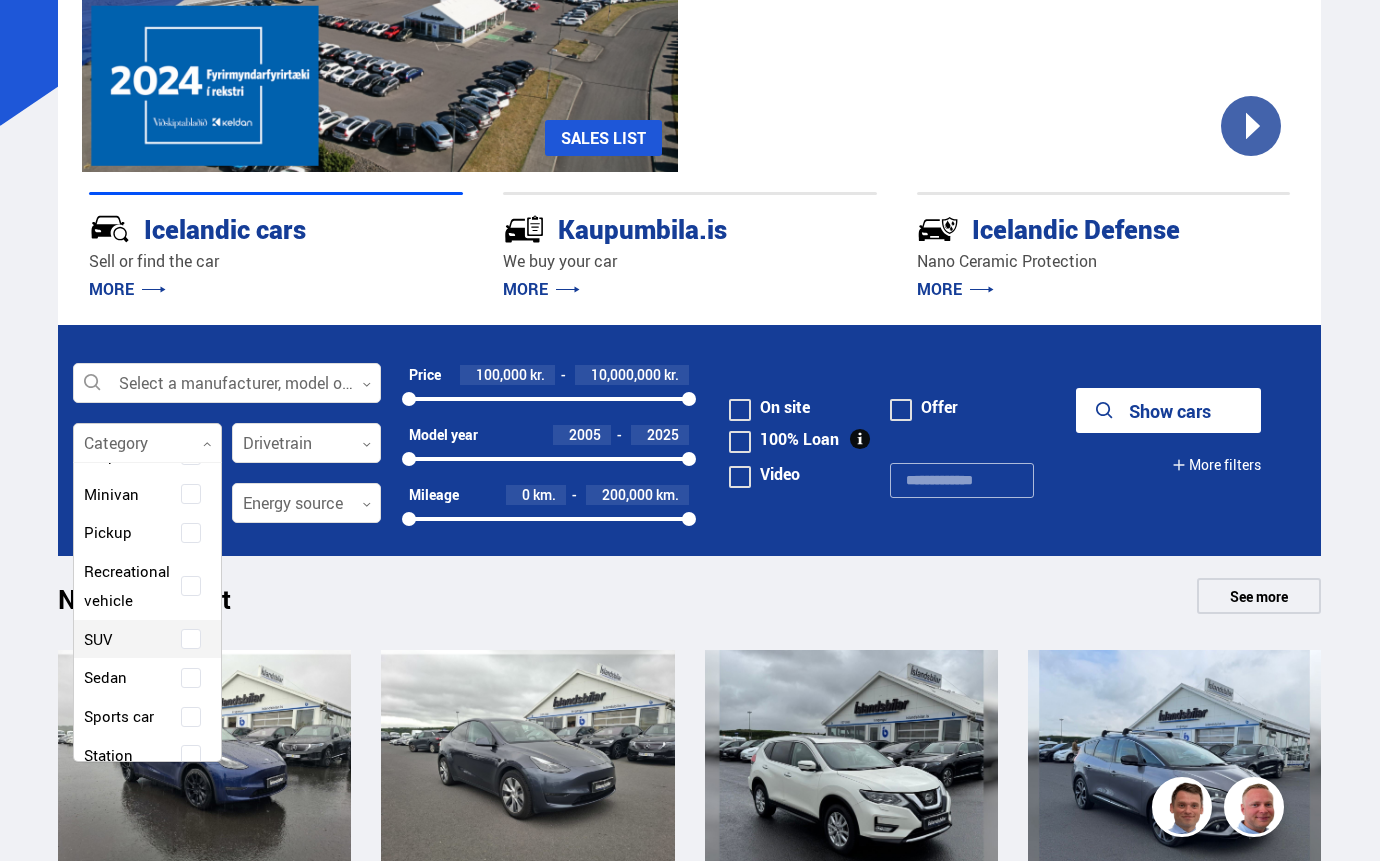 click at bounding box center (191, 639) 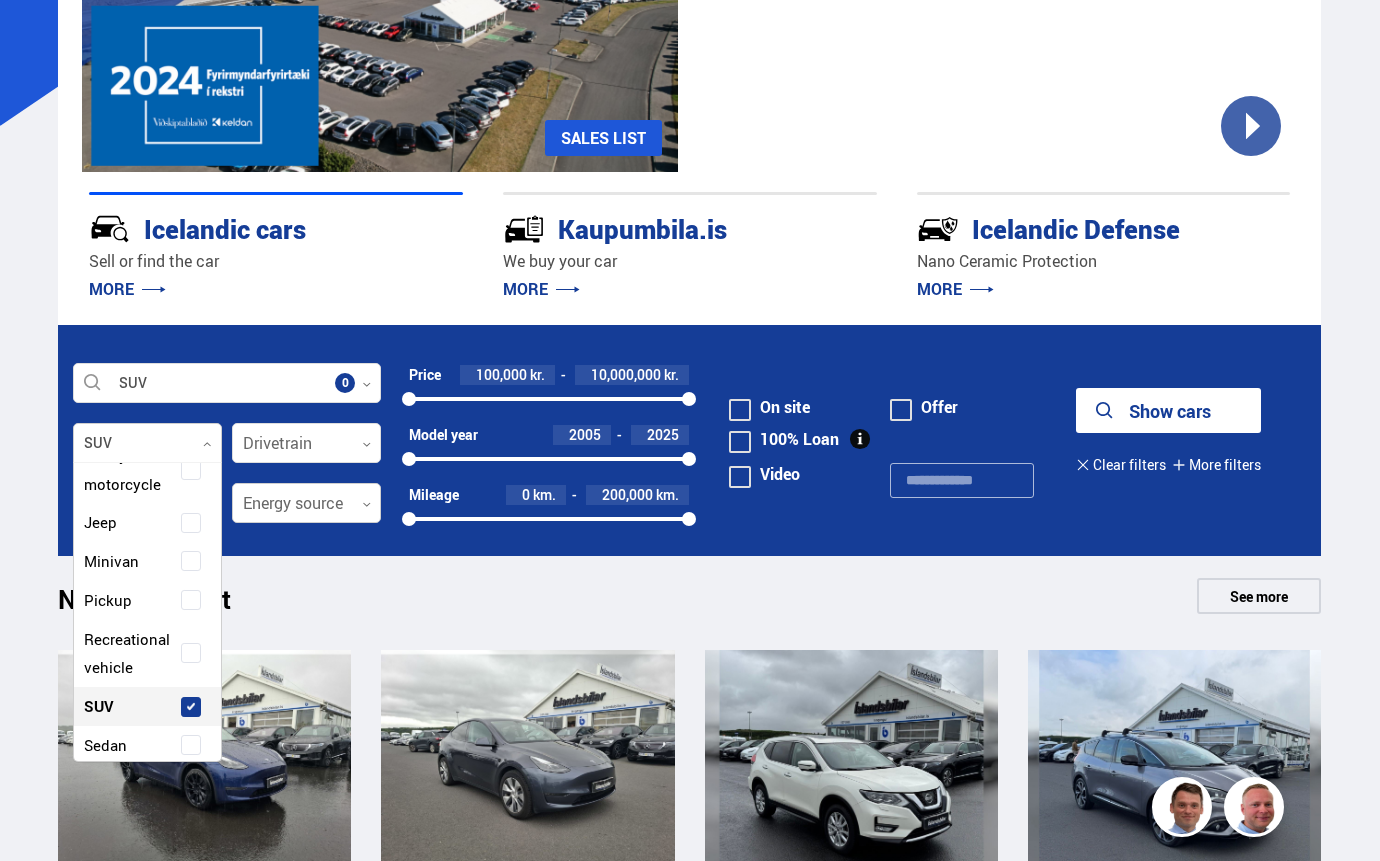scroll, scrollTop: 368, scrollLeft: 0, axis: vertical 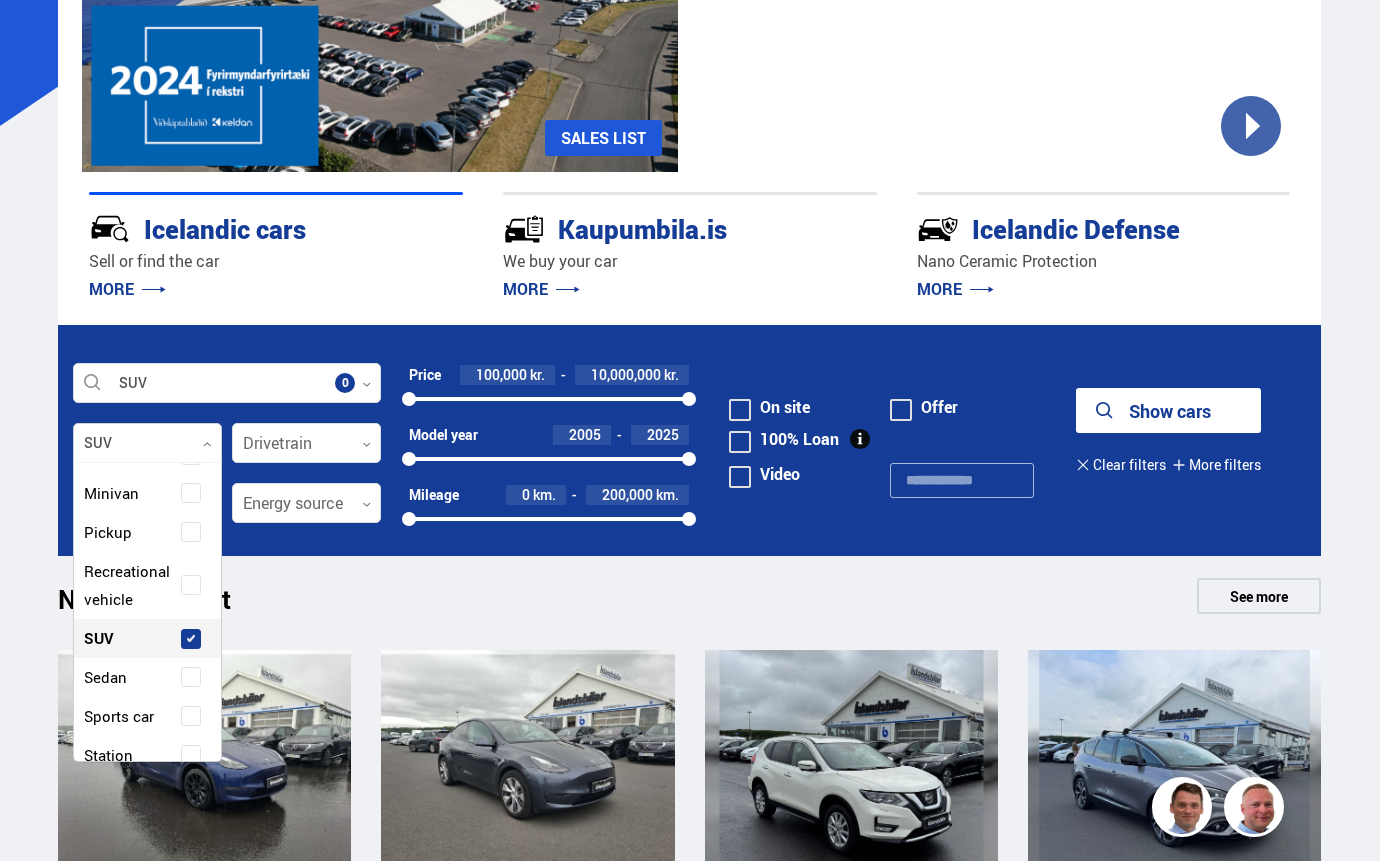 click at bounding box center [147, 444] 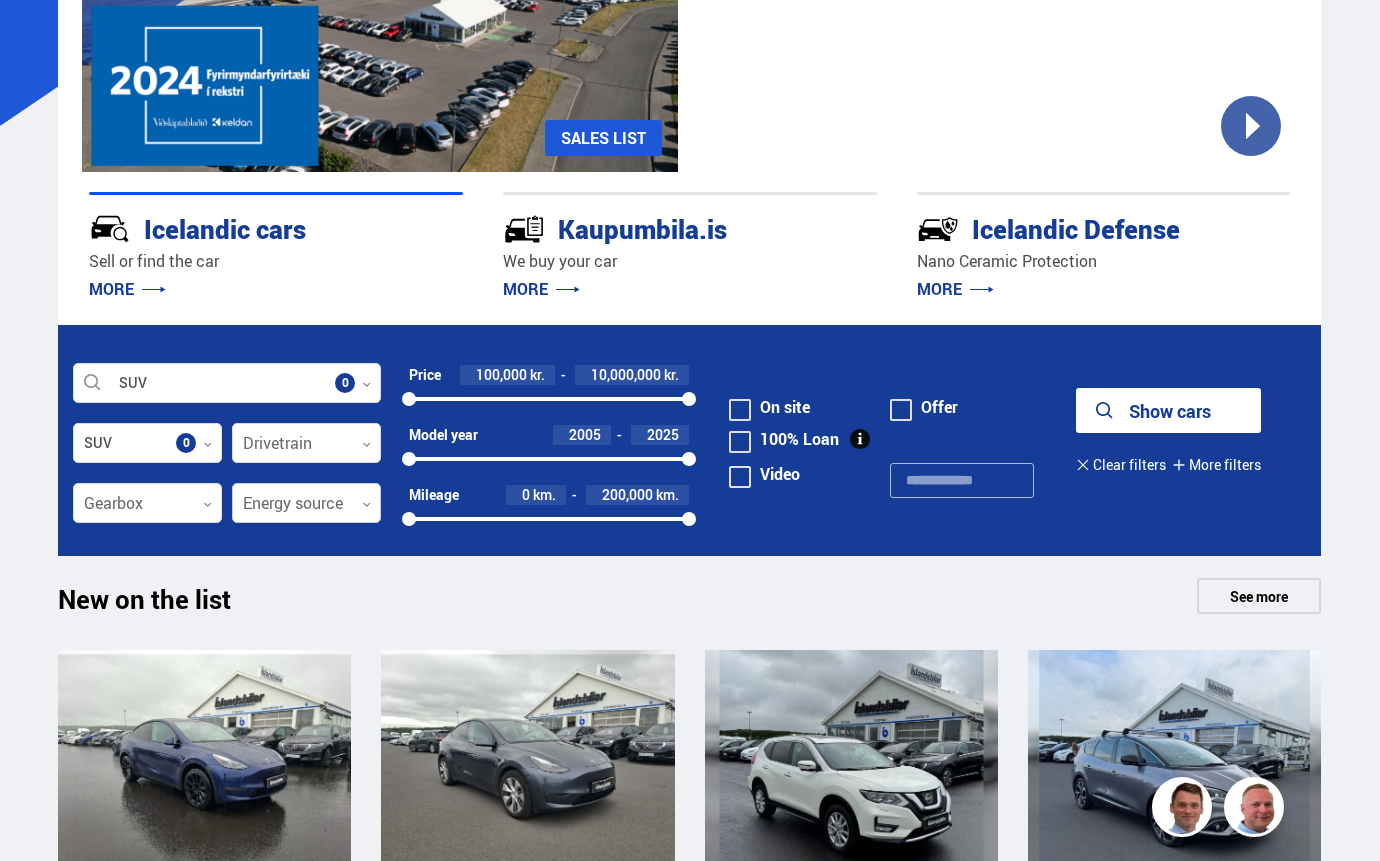 click at bounding box center (306, 504) 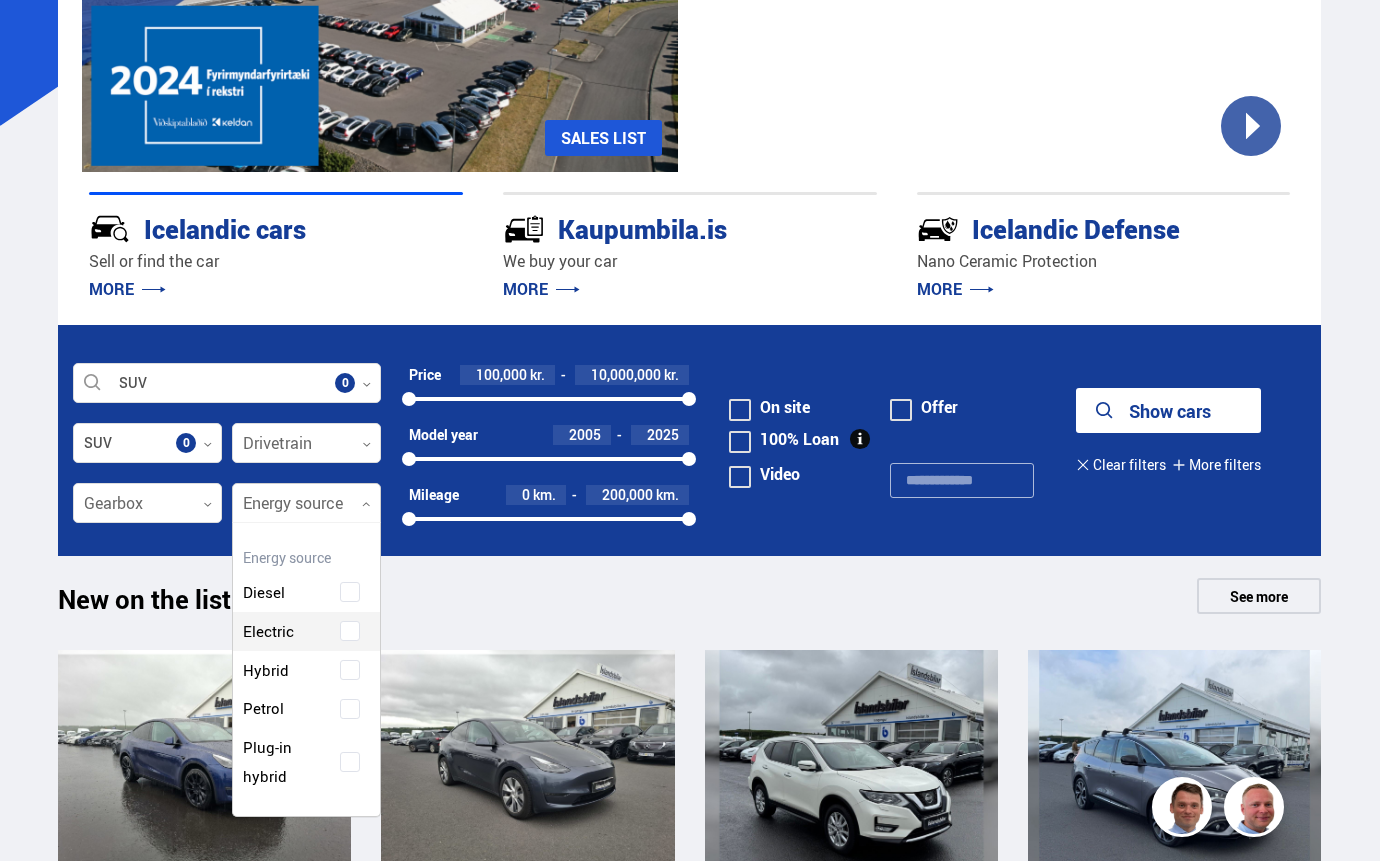 scroll, scrollTop: 297, scrollLeft: 151, axis: both 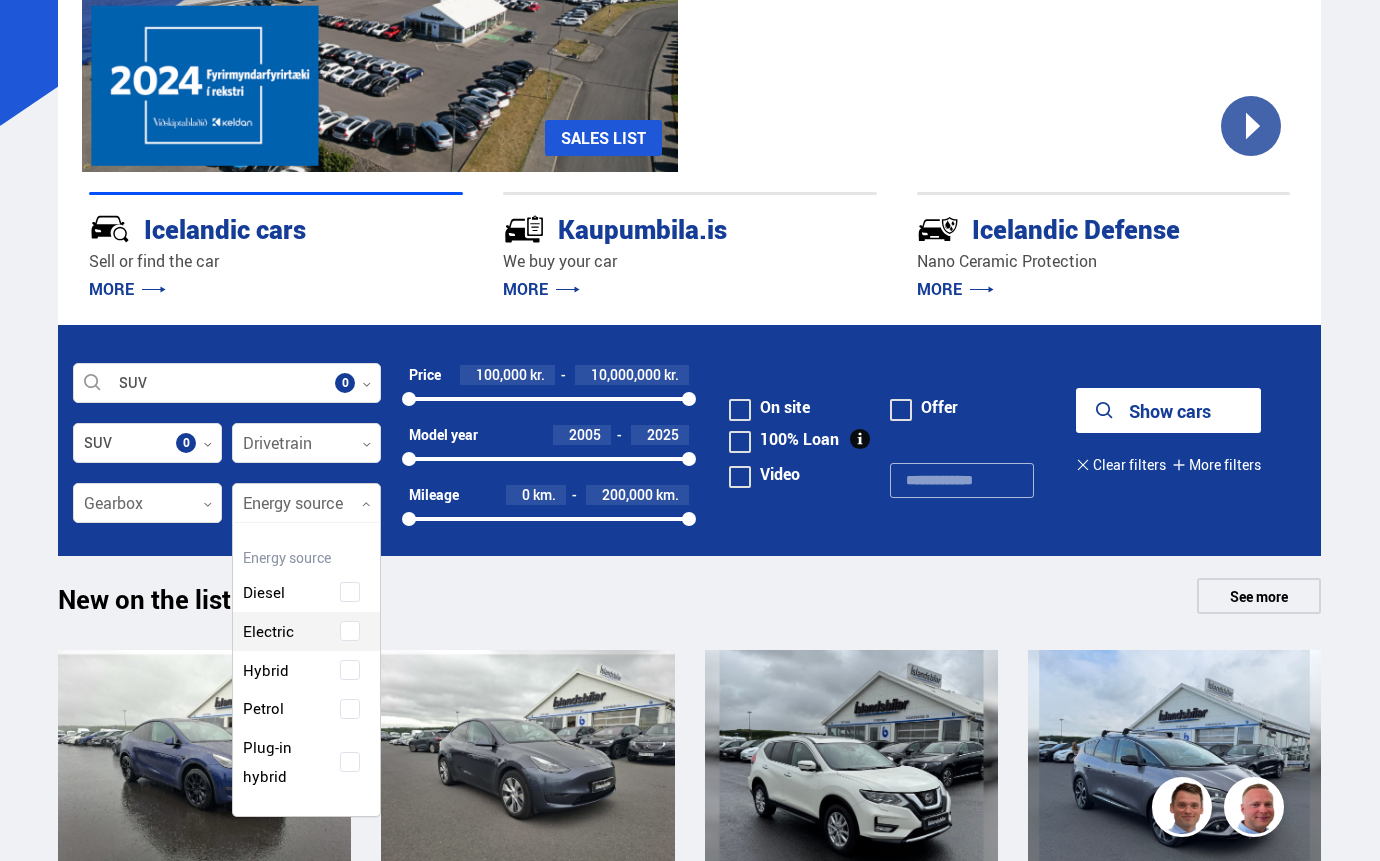click on "Diesel   Electric   Hybrid   Petrol   Plug-in hybrid" at bounding box center (306, 669) 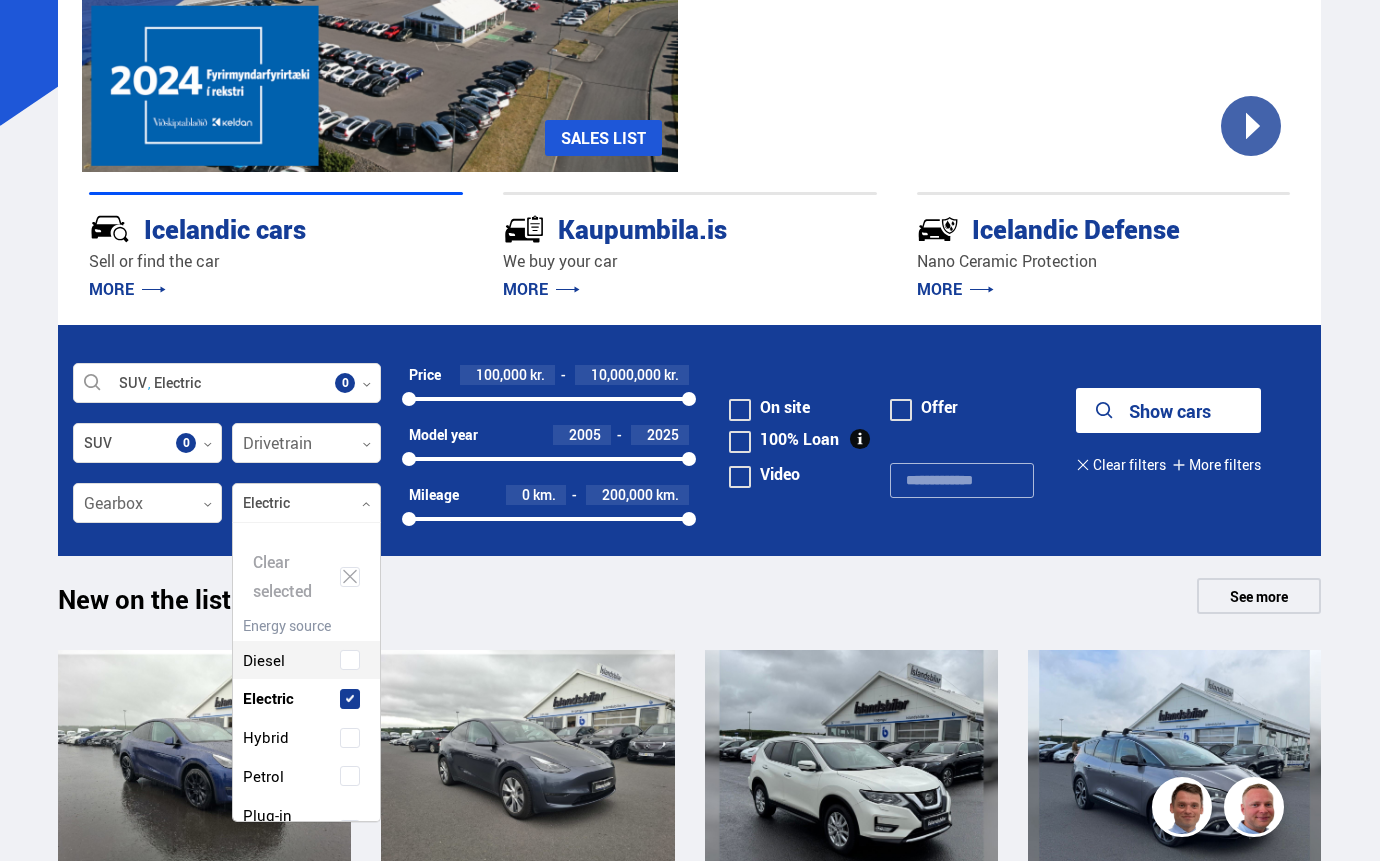 scroll, scrollTop: 302, scrollLeft: 156, axis: both 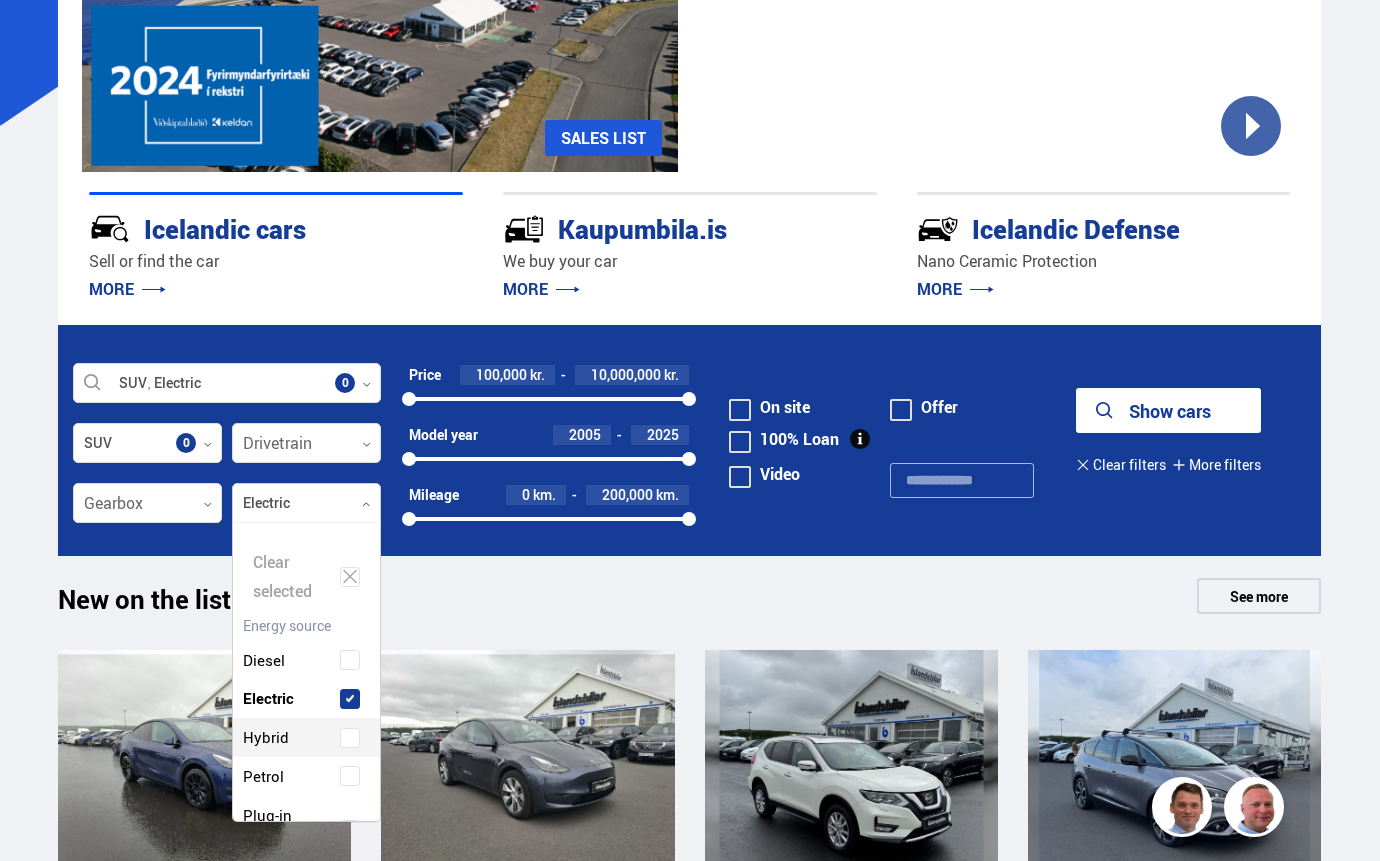 click at bounding box center [350, 738] 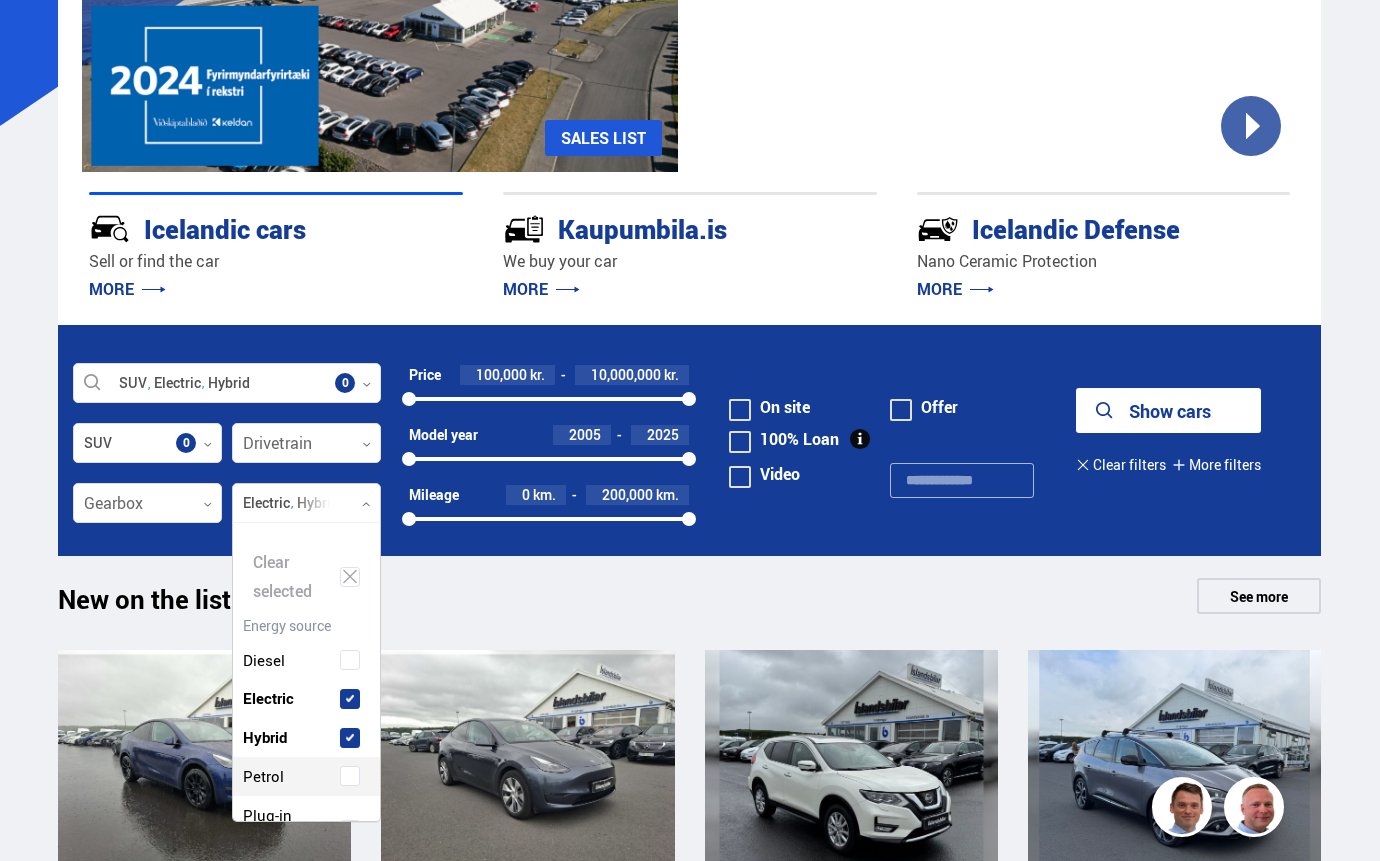 scroll, scrollTop: 62, scrollLeft: 0, axis: vertical 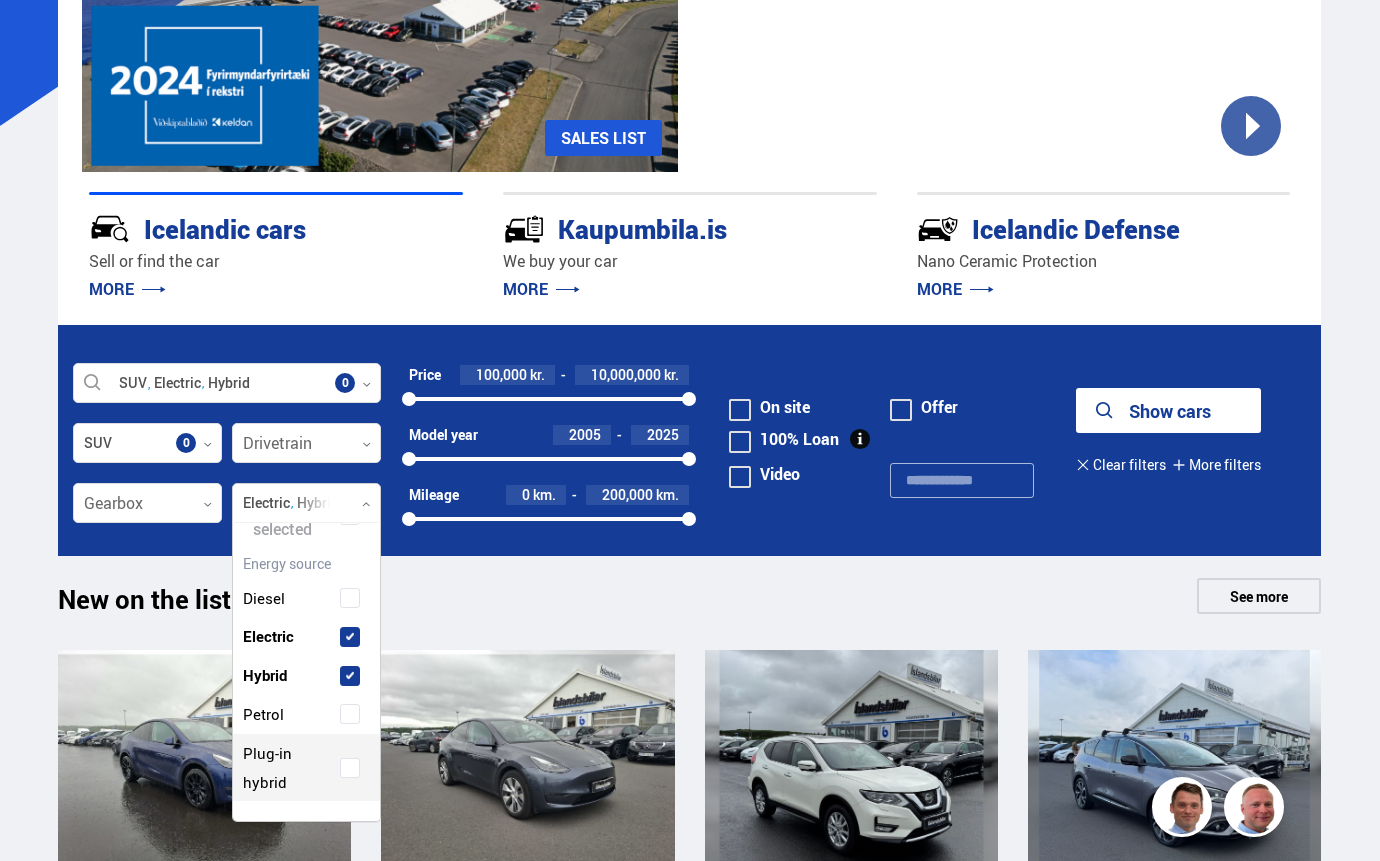click at bounding box center (350, 768) 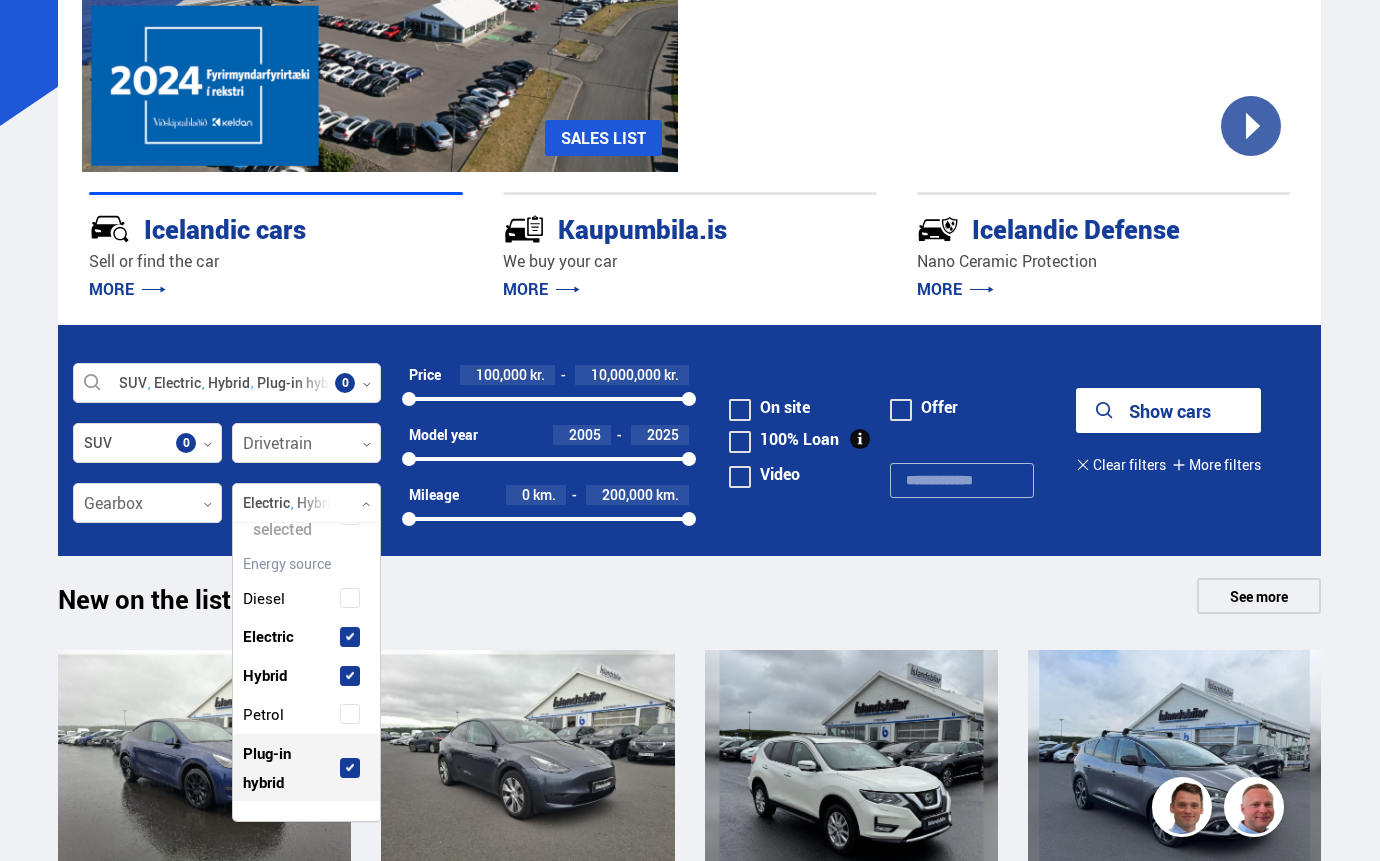 click at bounding box center (306, 504) 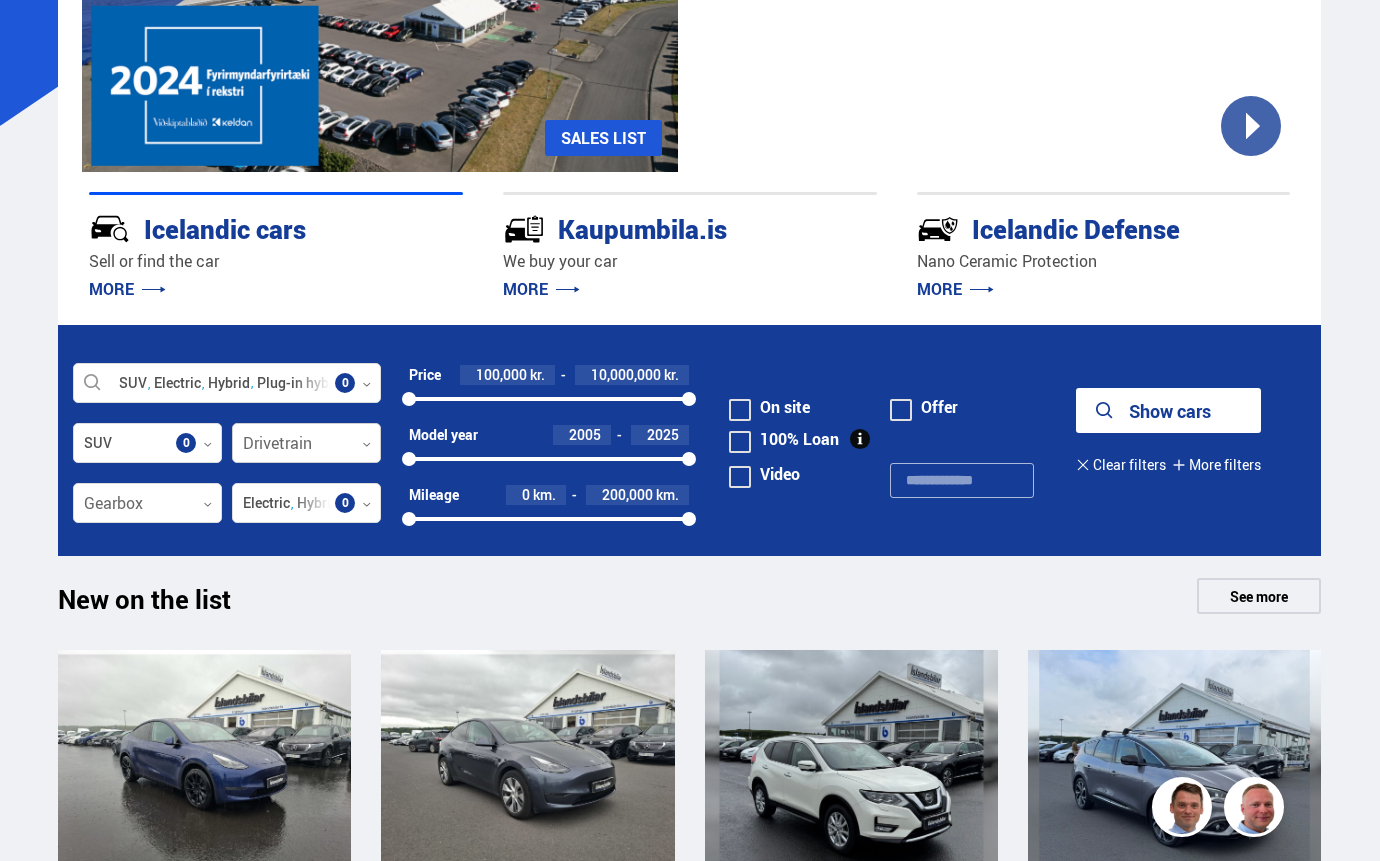 click at bounding box center [306, 444] 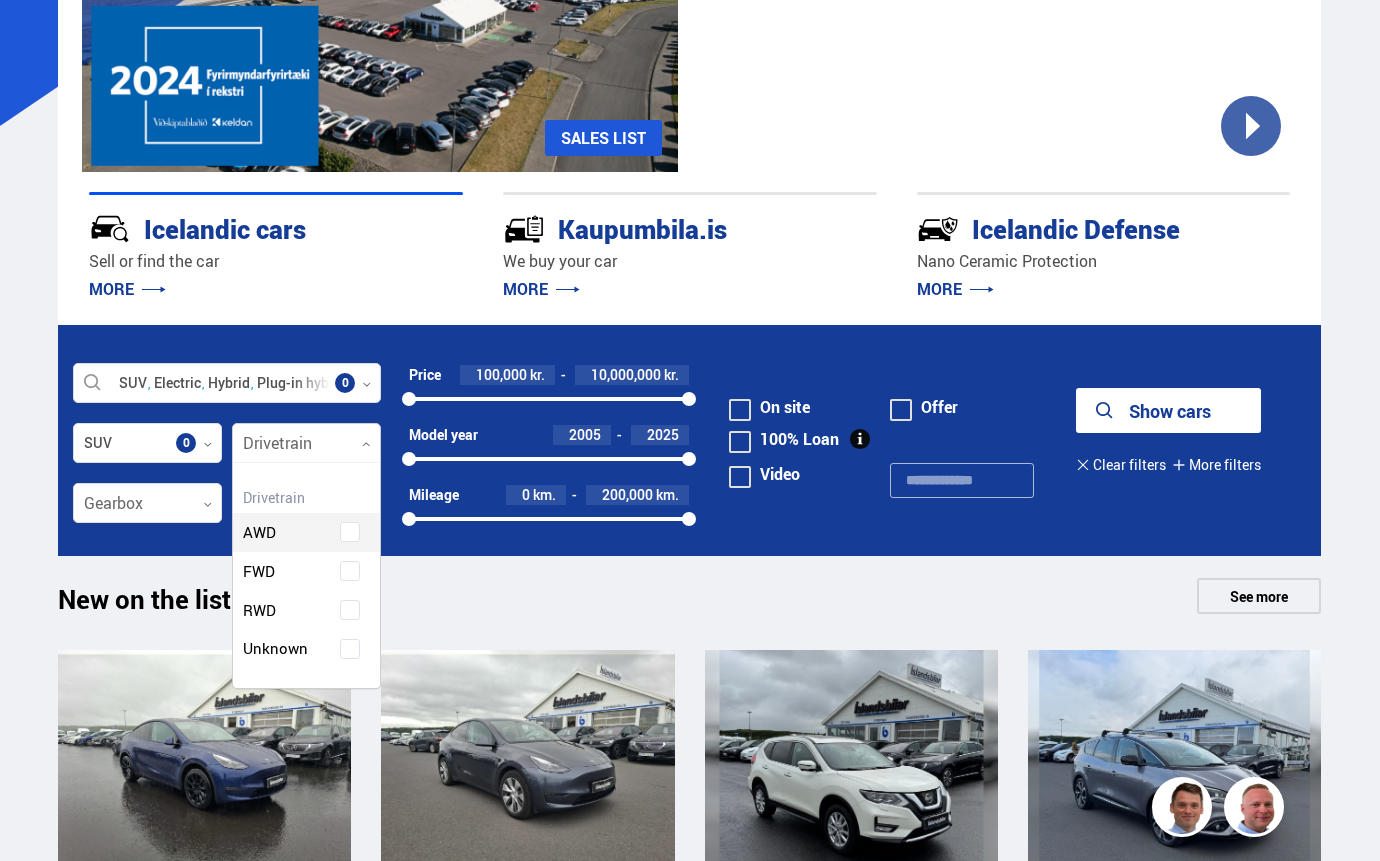 scroll, scrollTop: 229, scrollLeft: 151, axis: both 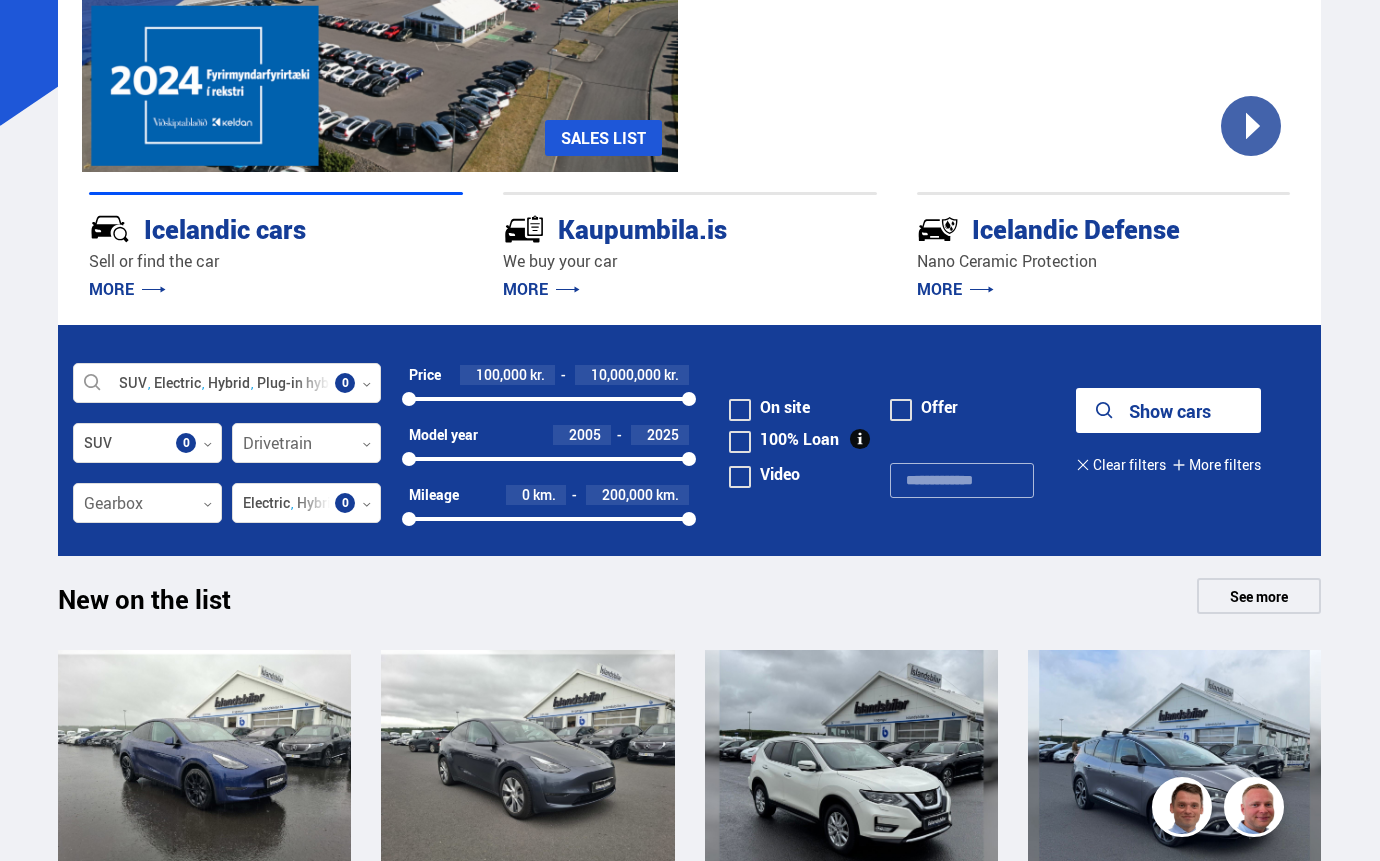click on "2005" at bounding box center (585, 434) 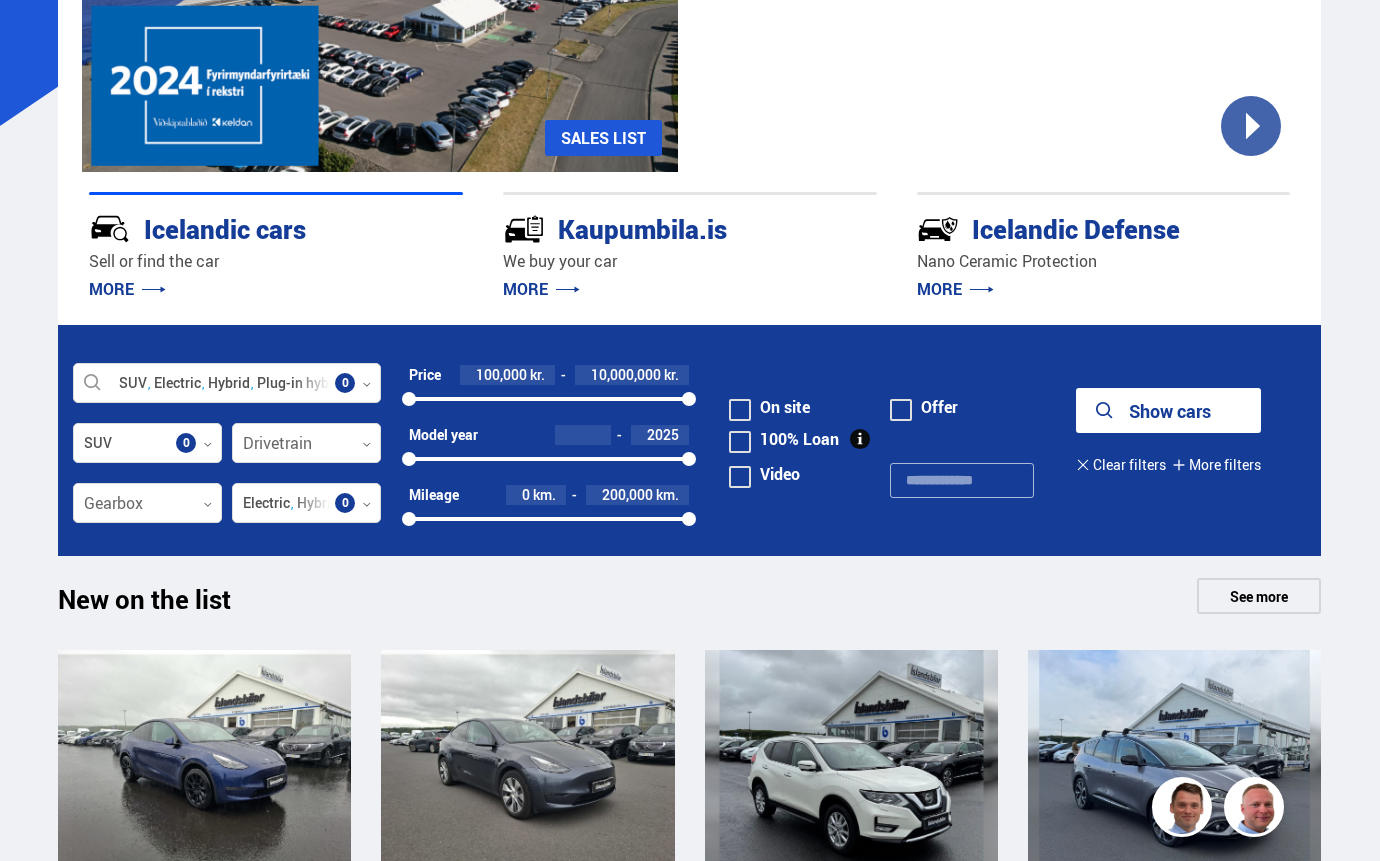 type on "*" 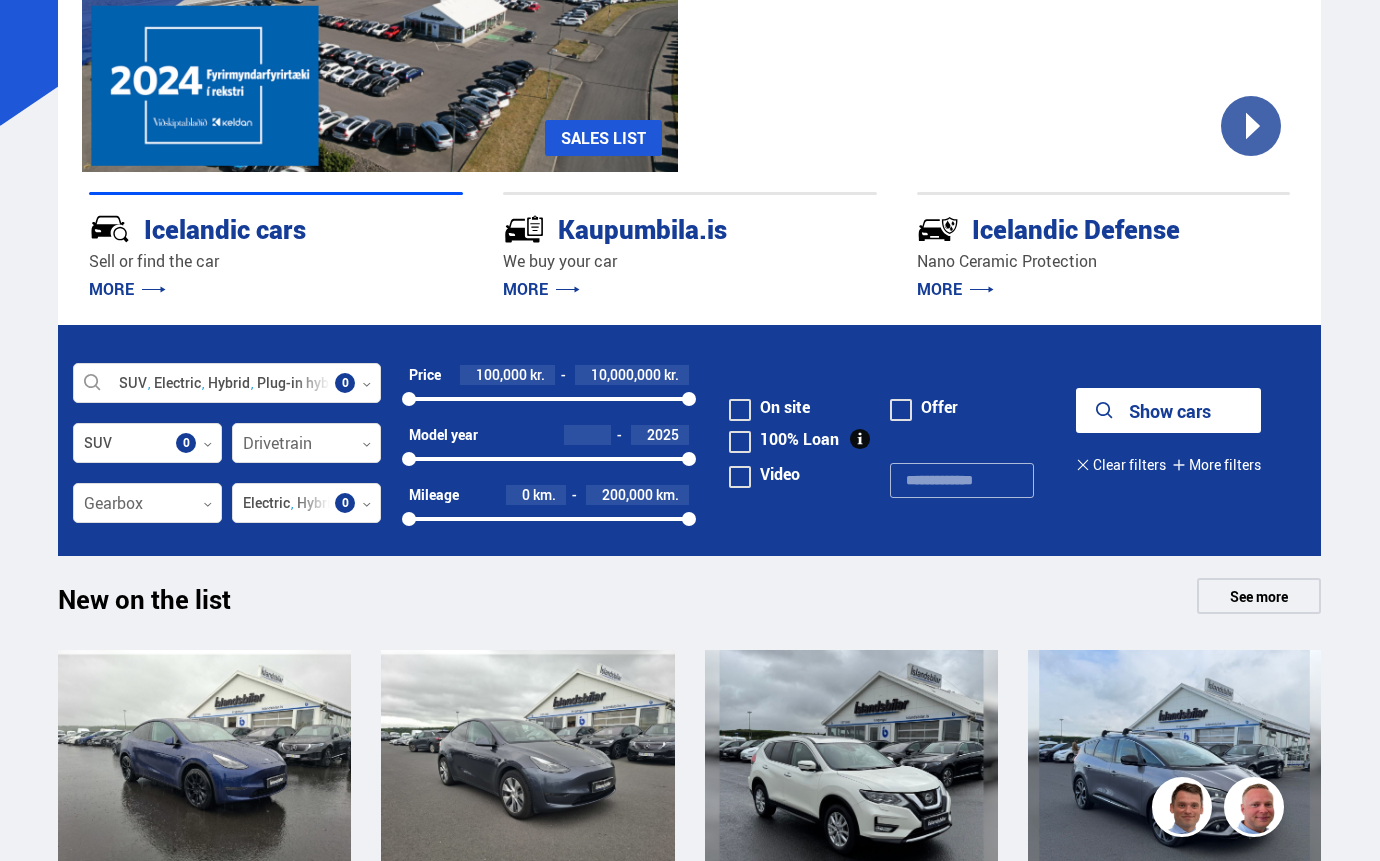 type on "****" 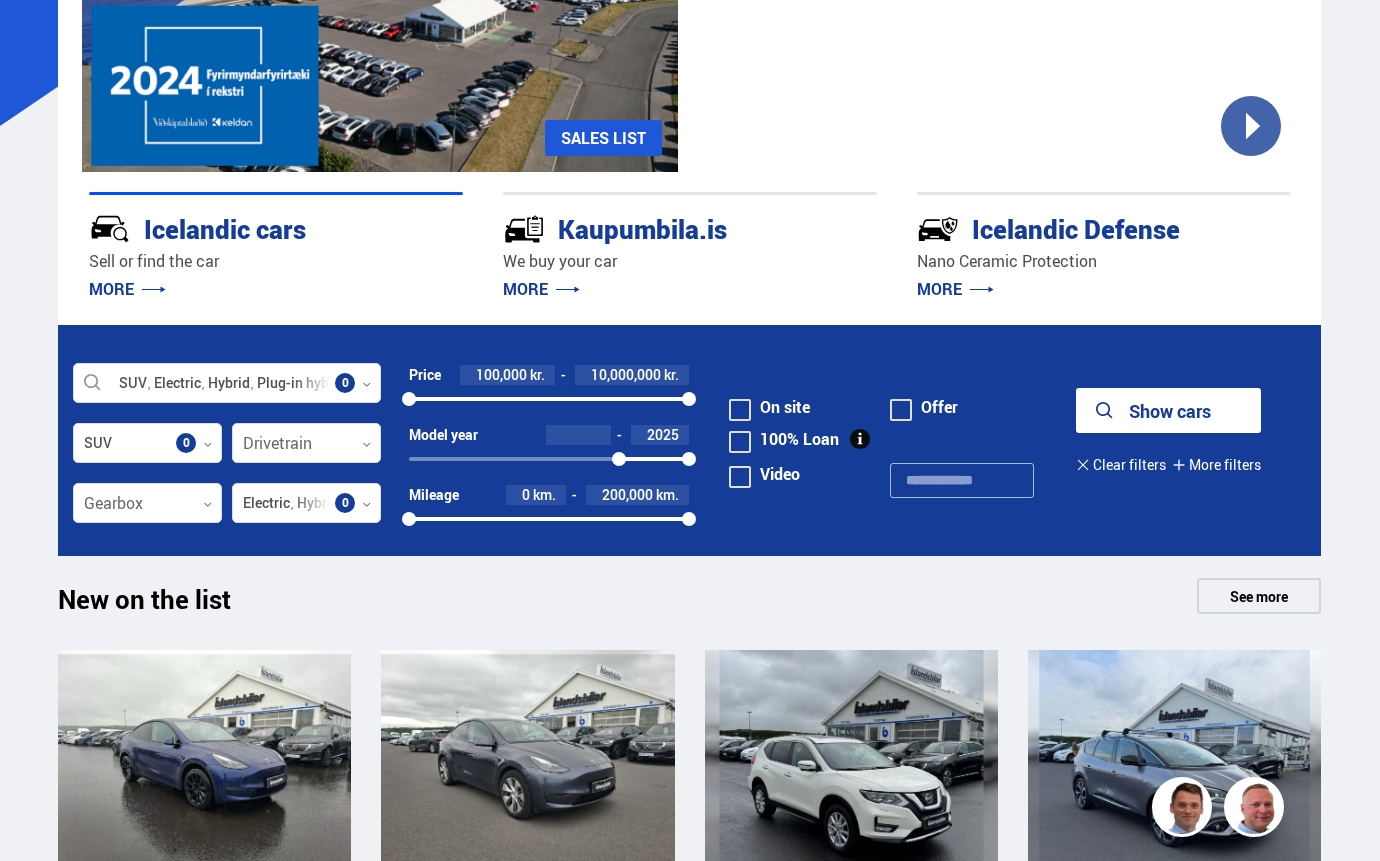 click on "10,000,000" at bounding box center [626, 374] 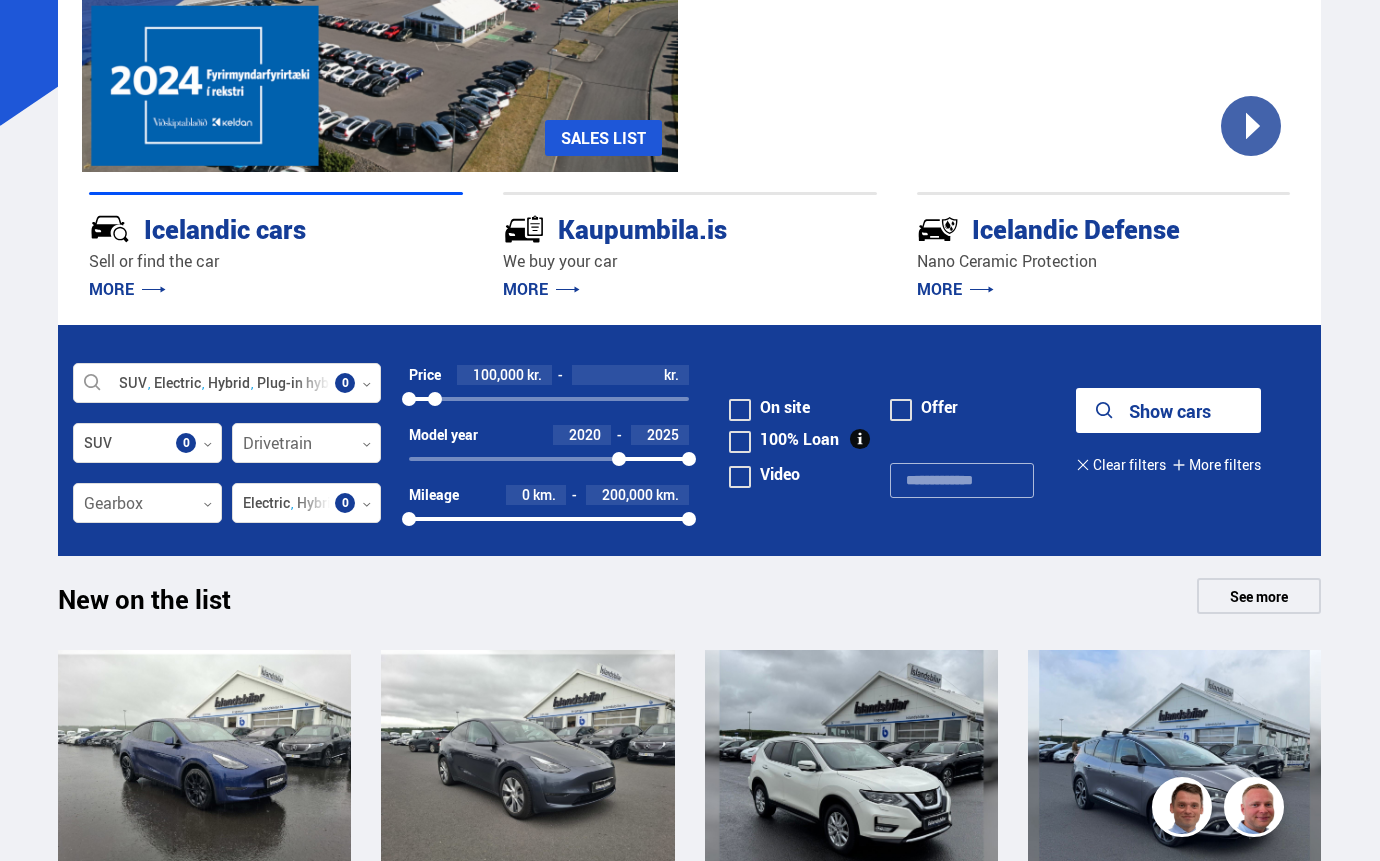type on "*" 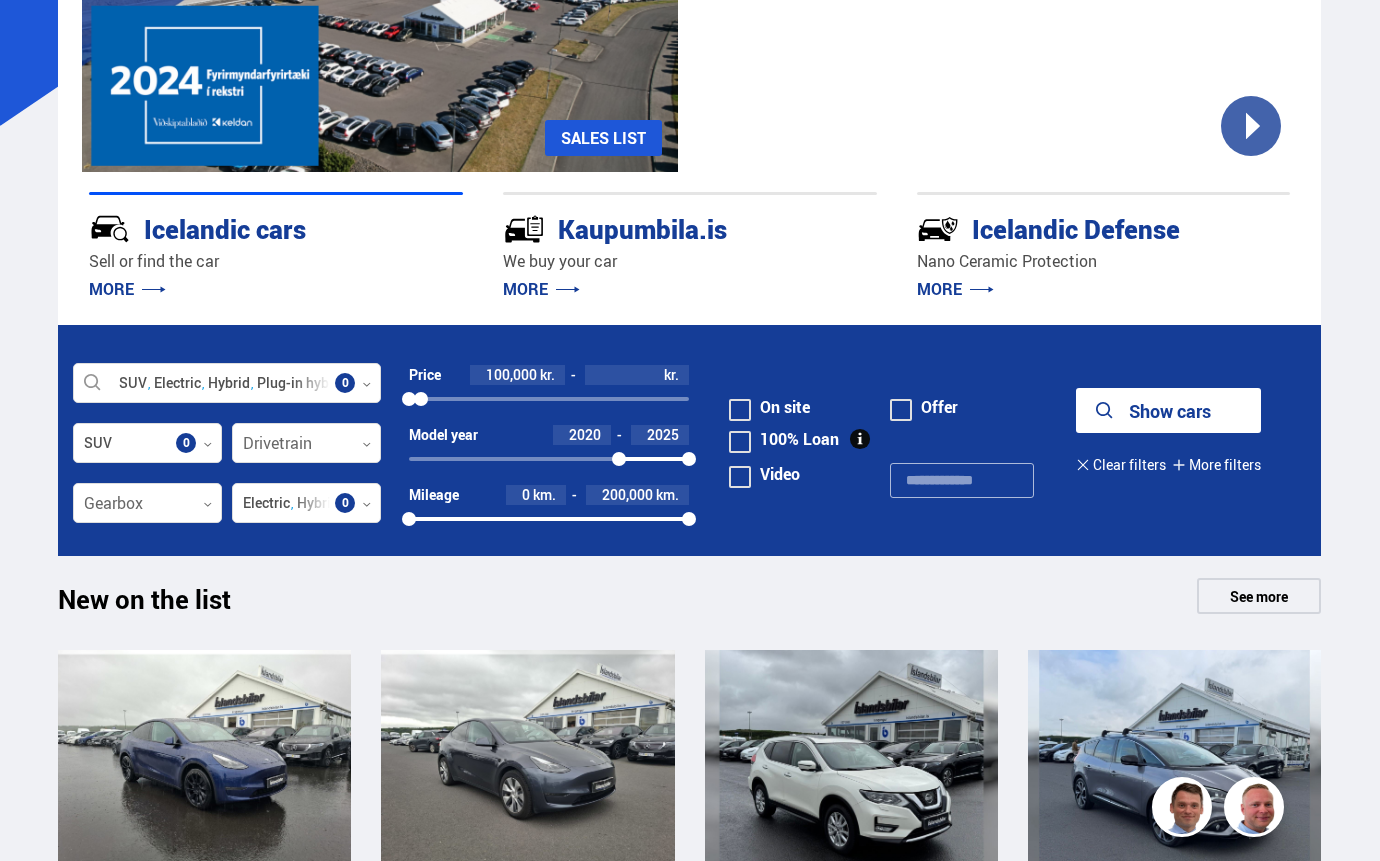 type on "*******" 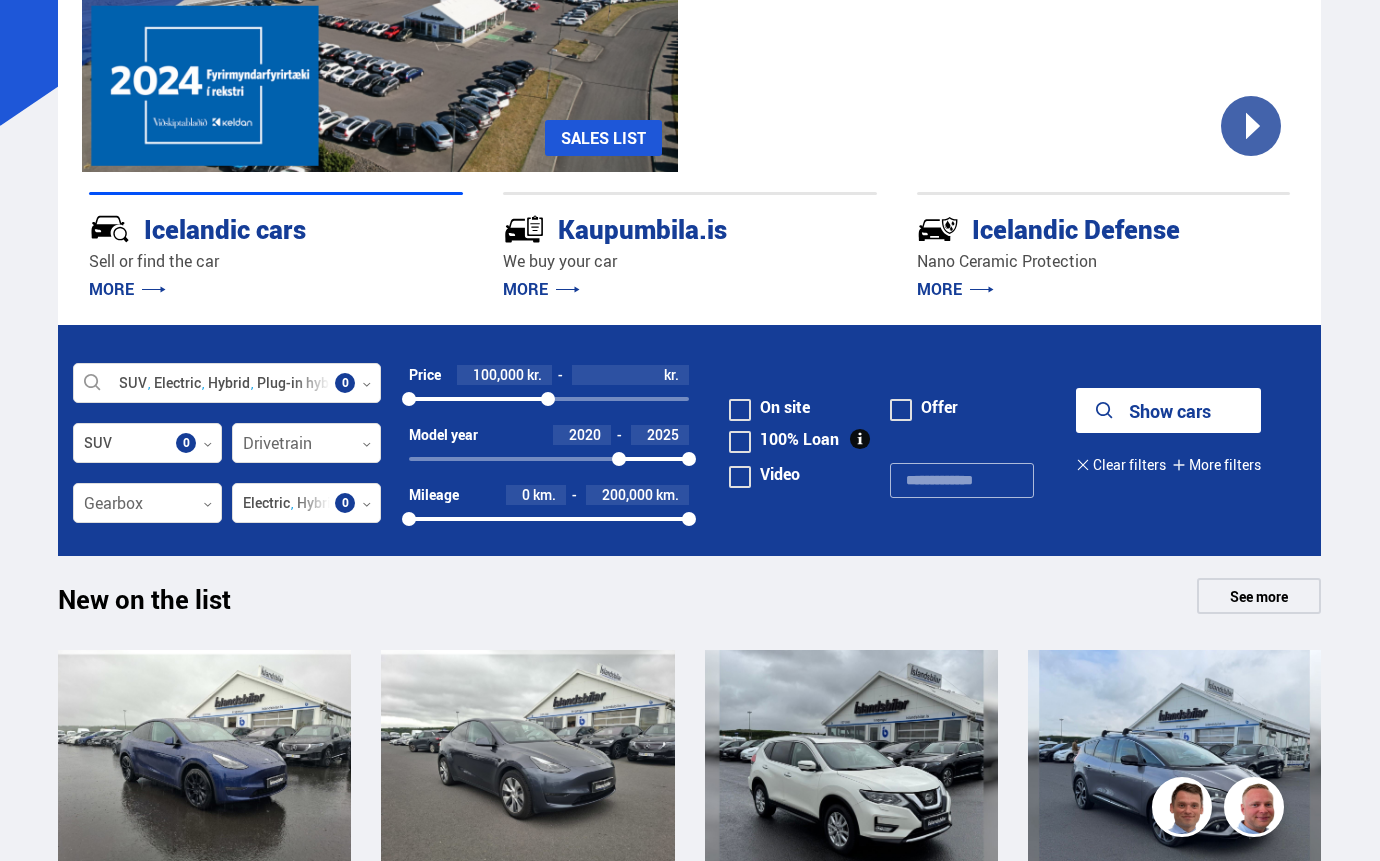 click at bounding box center (740, 442) 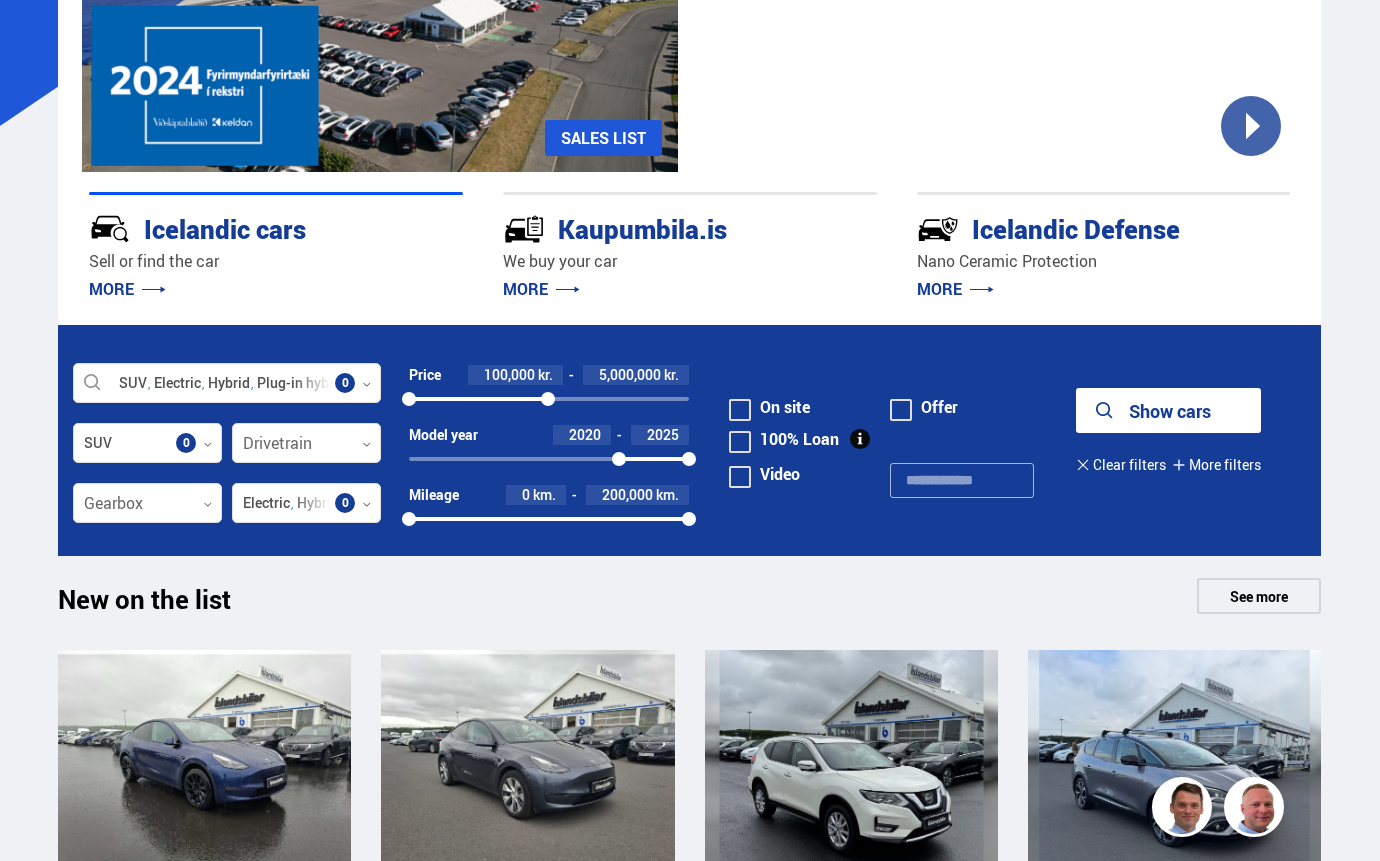 click on "Show cars" at bounding box center [1168, 410] 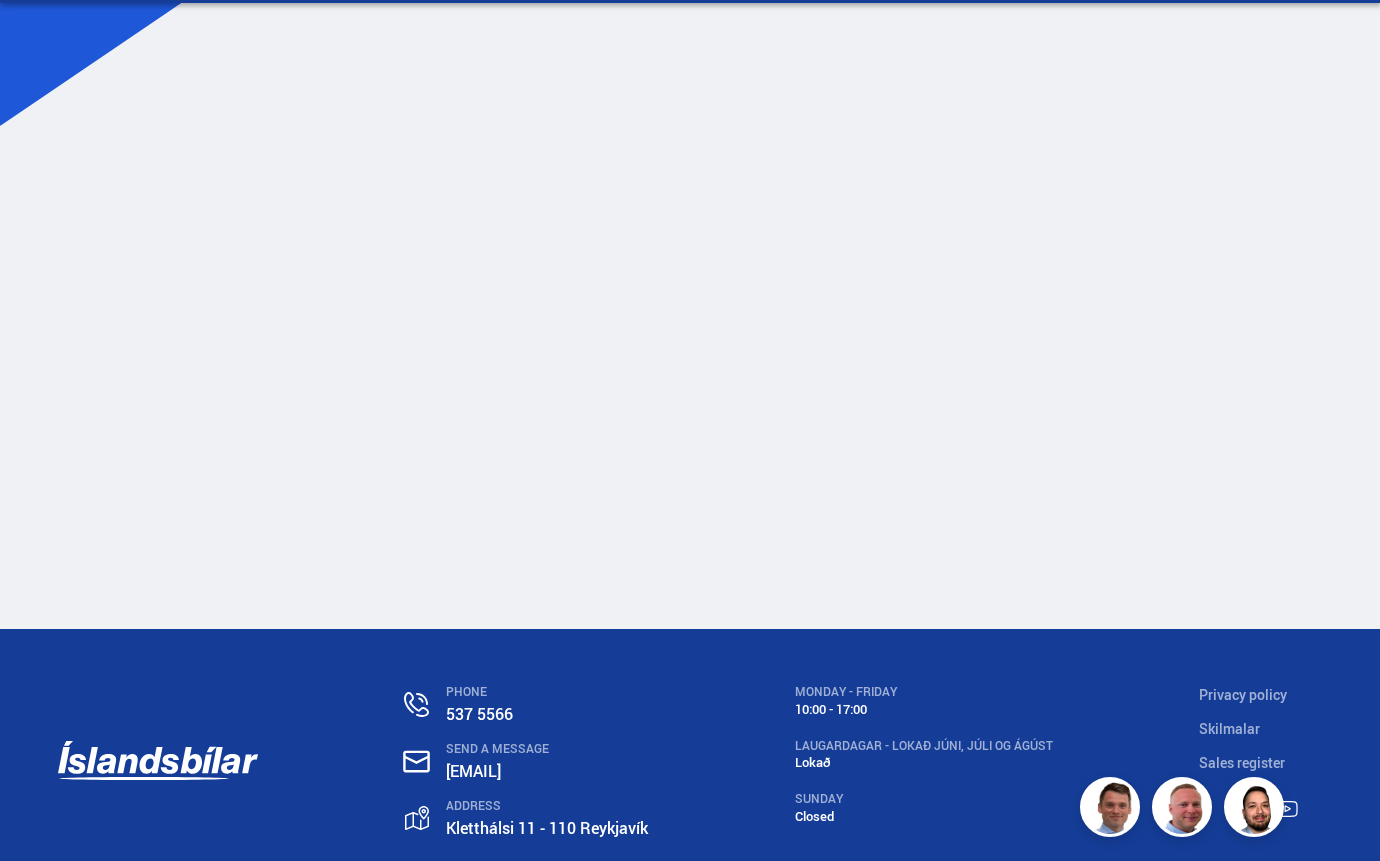 scroll, scrollTop: 0, scrollLeft: 0, axis: both 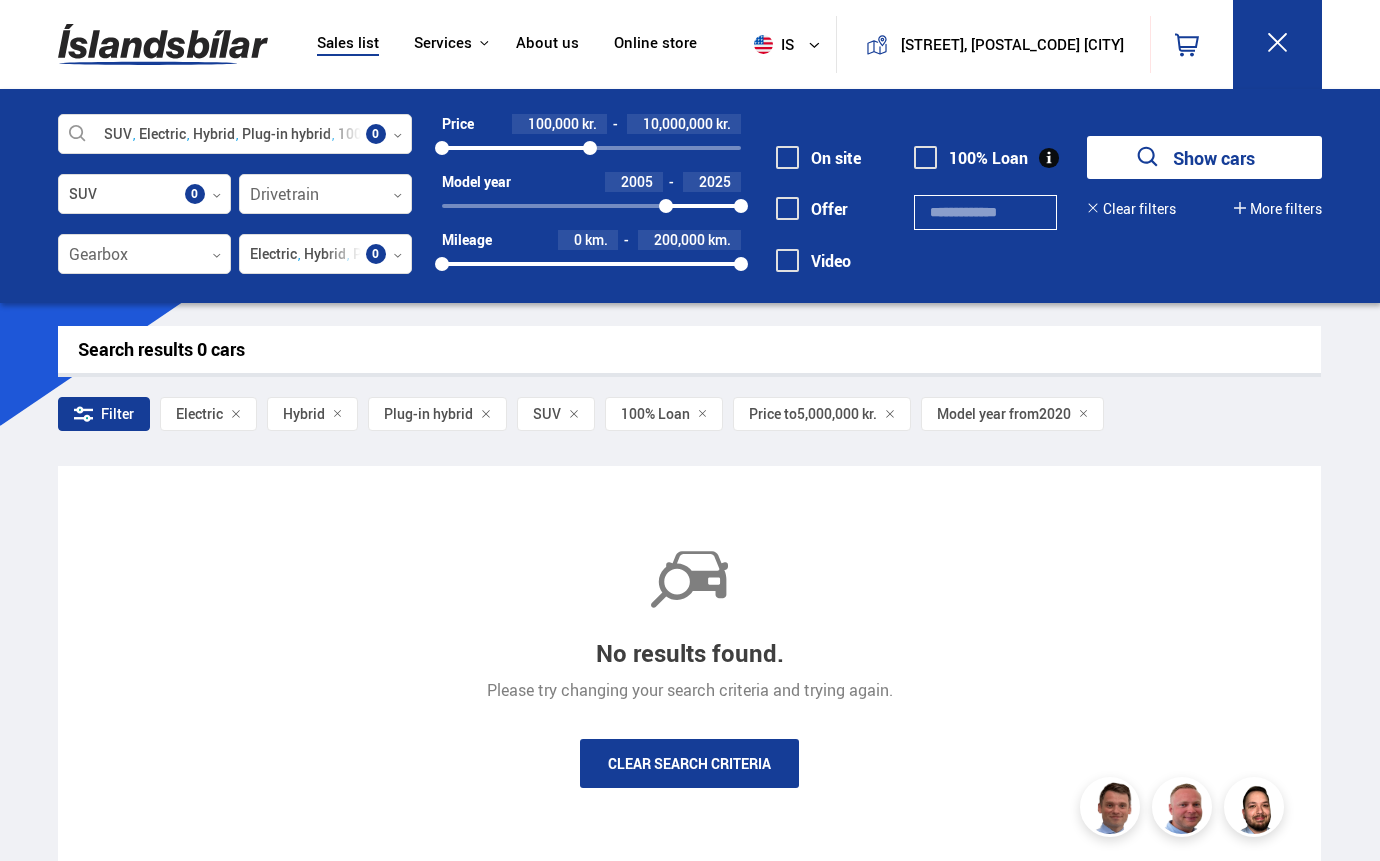 drag, startPoint x: 924, startPoint y: 158, endPoint x: 938, endPoint y: 211, distance: 54.81788 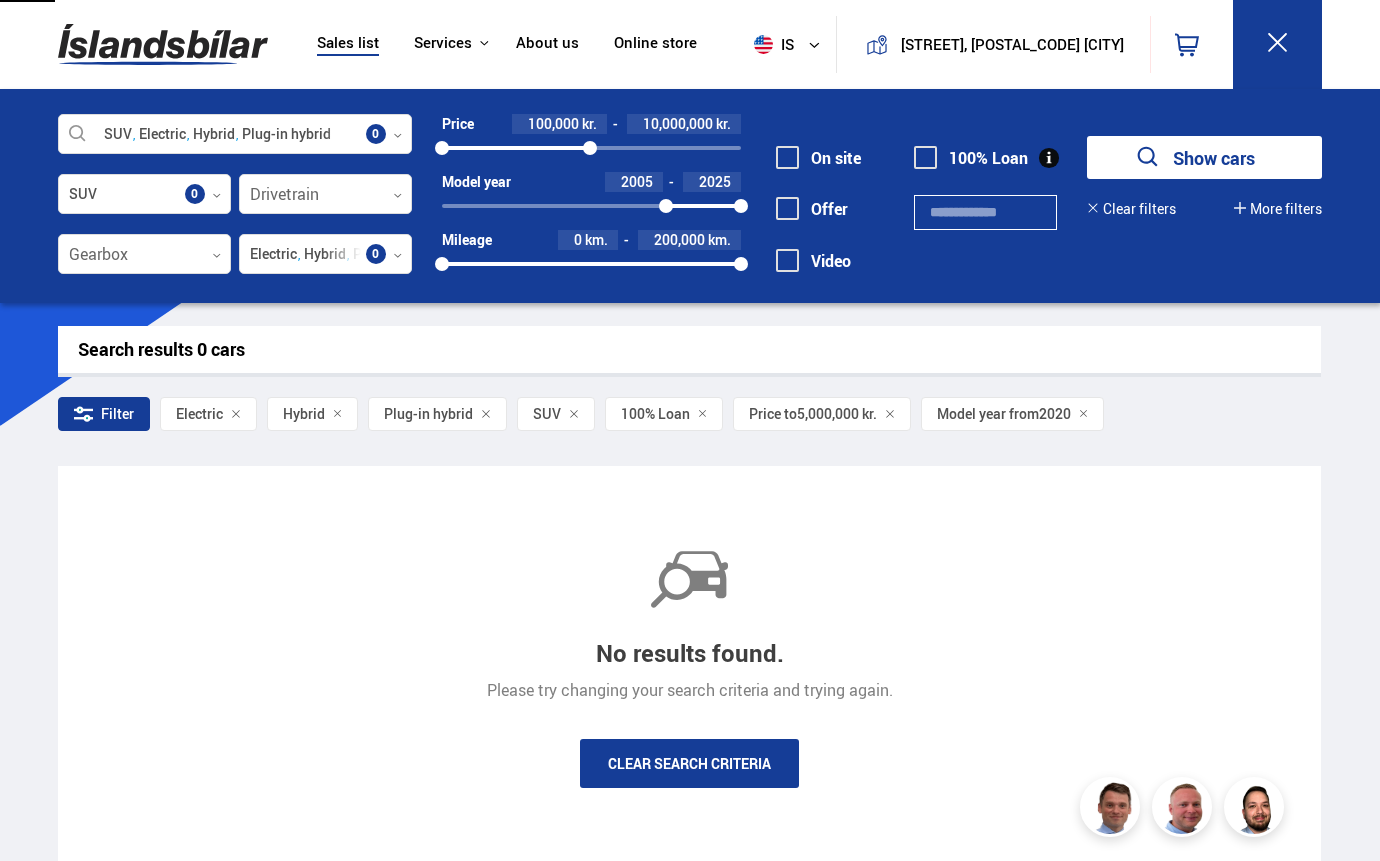 click on "Show cars" at bounding box center [1214, 158] 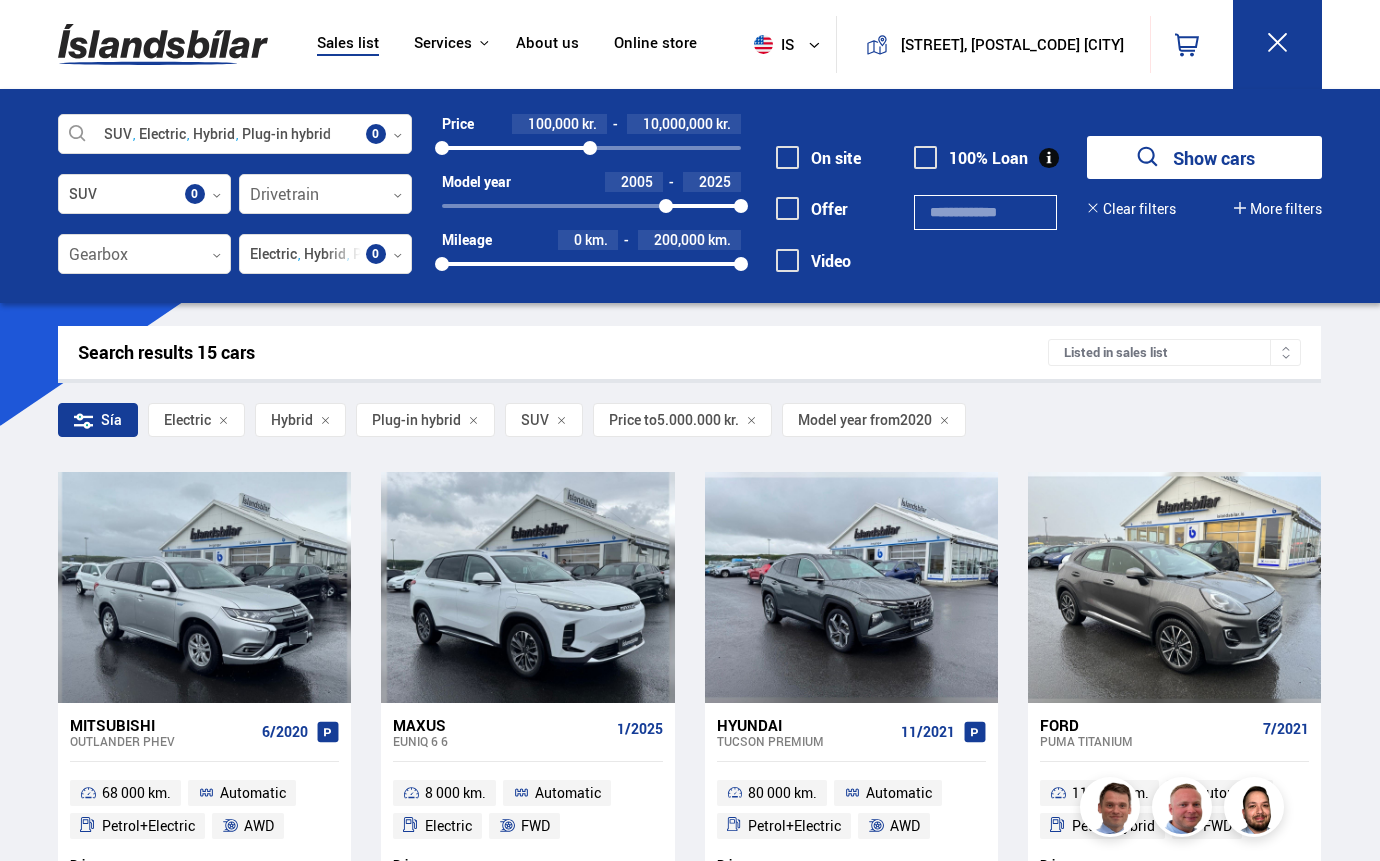 click on "10,000,000" at bounding box center [678, 123] 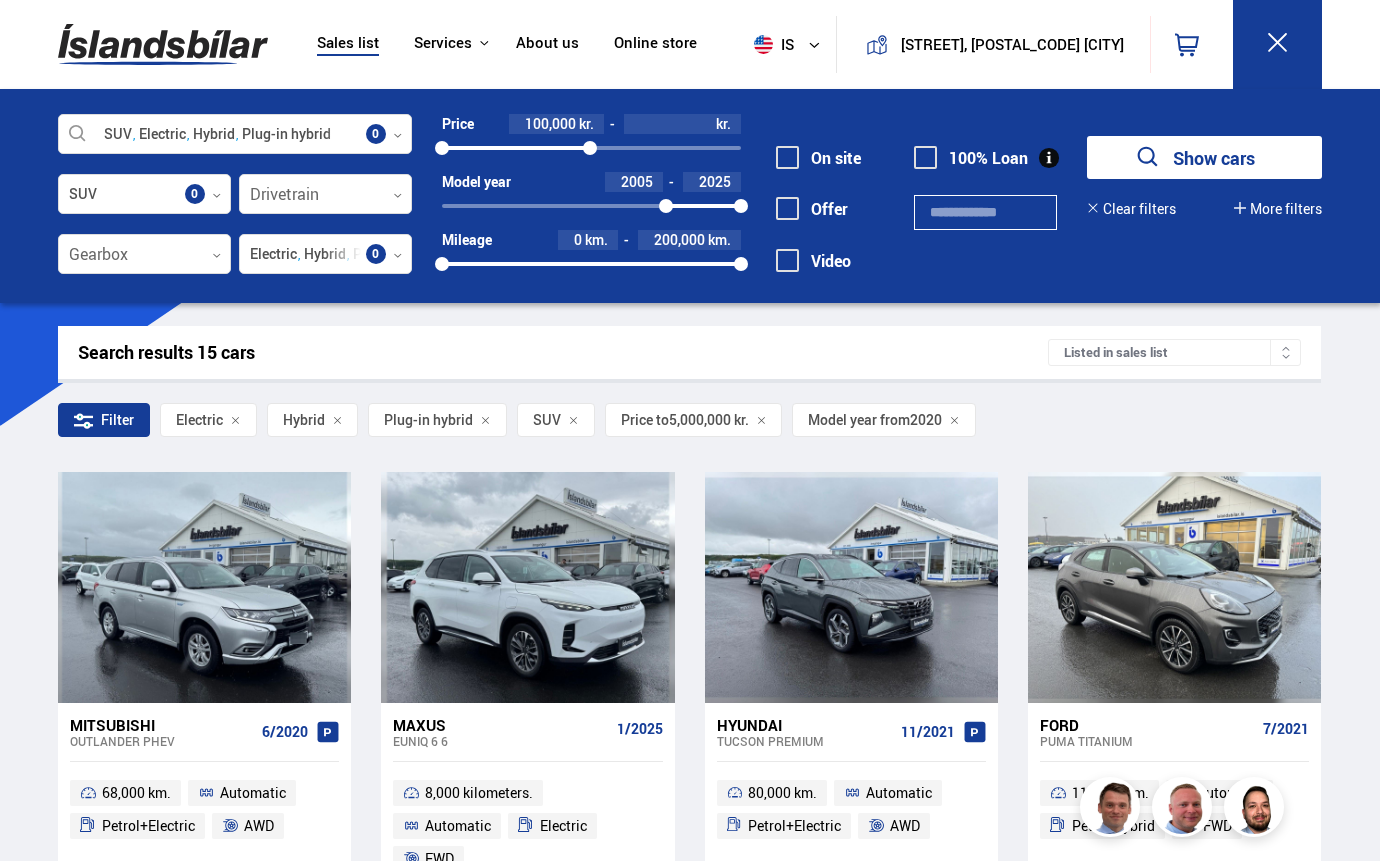 click on "Sales list
Services
Icelandic cars
Kaupumbila.is
Icelandic Defense
Instructions
About us
Online store
is     is
but
pl
Klettháls, 110 Reykjavik
0
Sales list
Services
Icelandic cars
Kaupumbila.is
Icelandic Defense
Instructions
About us
Online store
Klettháls, 110 Reykjavik   but     is
but
pl
SUV Electric Hybrid Plug-in hybrid Select a manufacturer, model or feature 0   SUV Category 0   Drivetrain 0   Gearbox 0   Electric Hybrid Plug-in hybrid Energy source 0   Price   100,000   kr.   *******   kr.     100000 10000000   Model year   2005     2025       2005 2025   Mileage   0   km.   200,000   km.     0 200000
On site" at bounding box center (690, 1405) 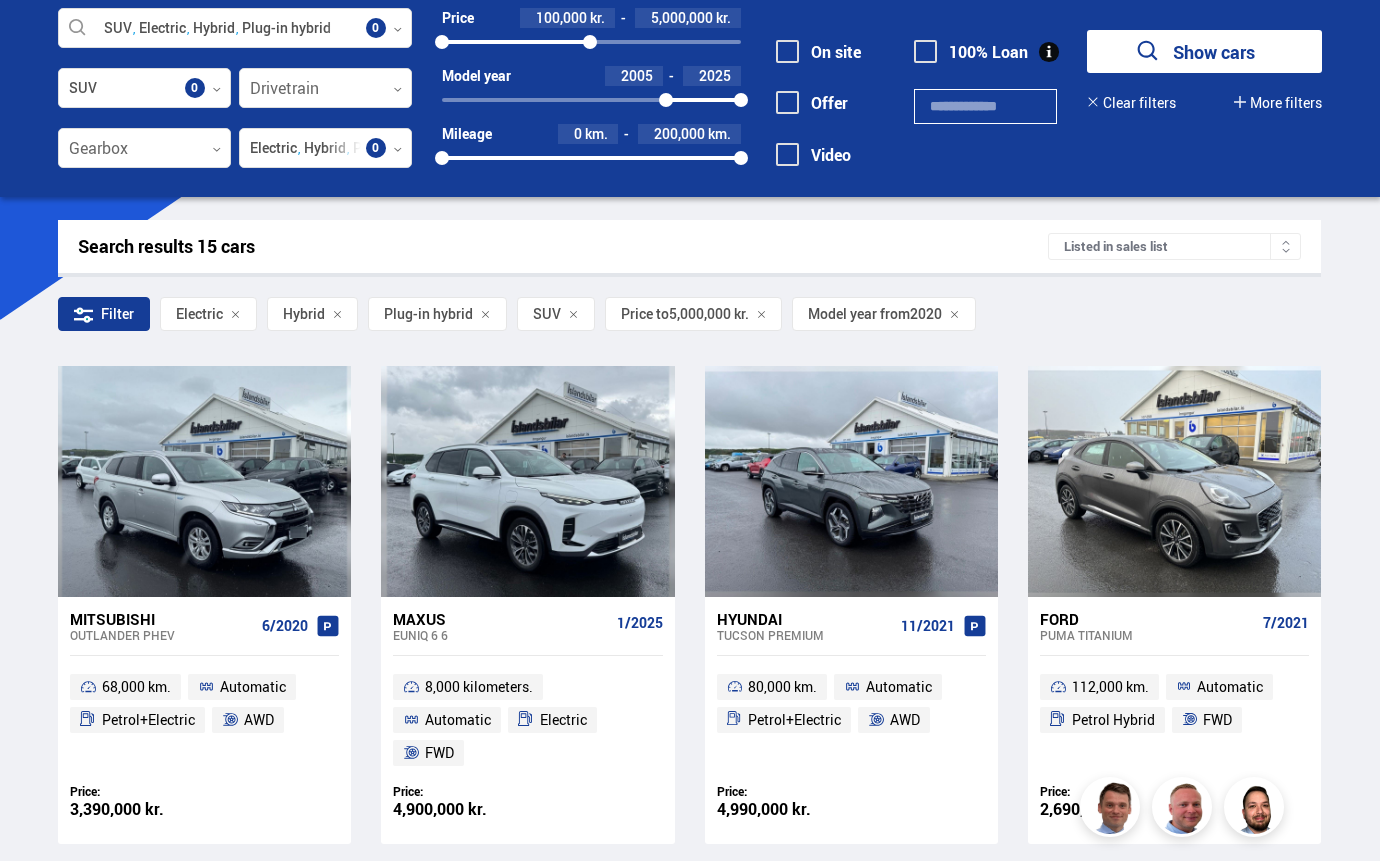 scroll, scrollTop: 200, scrollLeft: 0, axis: vertical 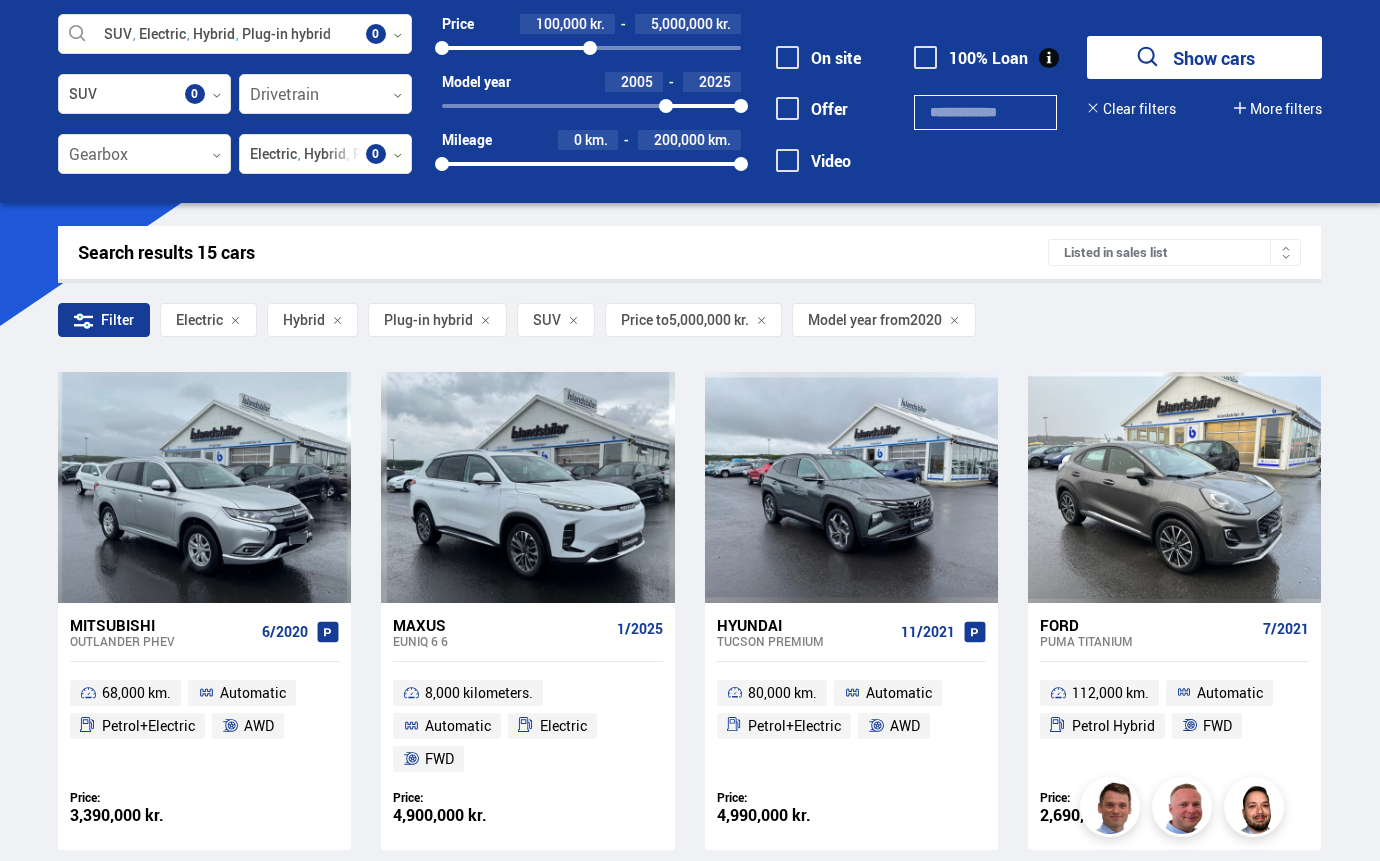 click 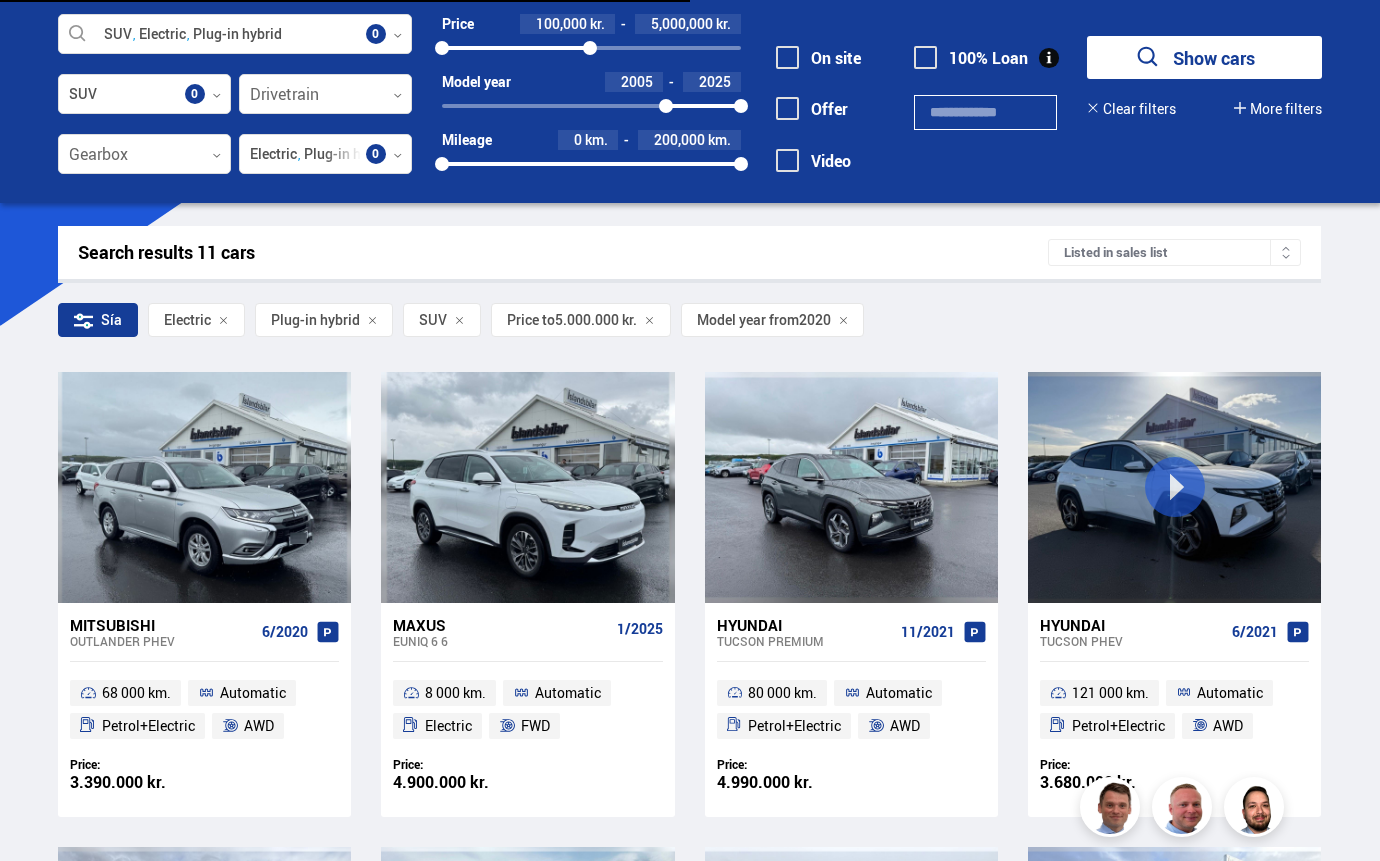 scroll, scrollTop: 0, scrollLeft: 0, axis: both 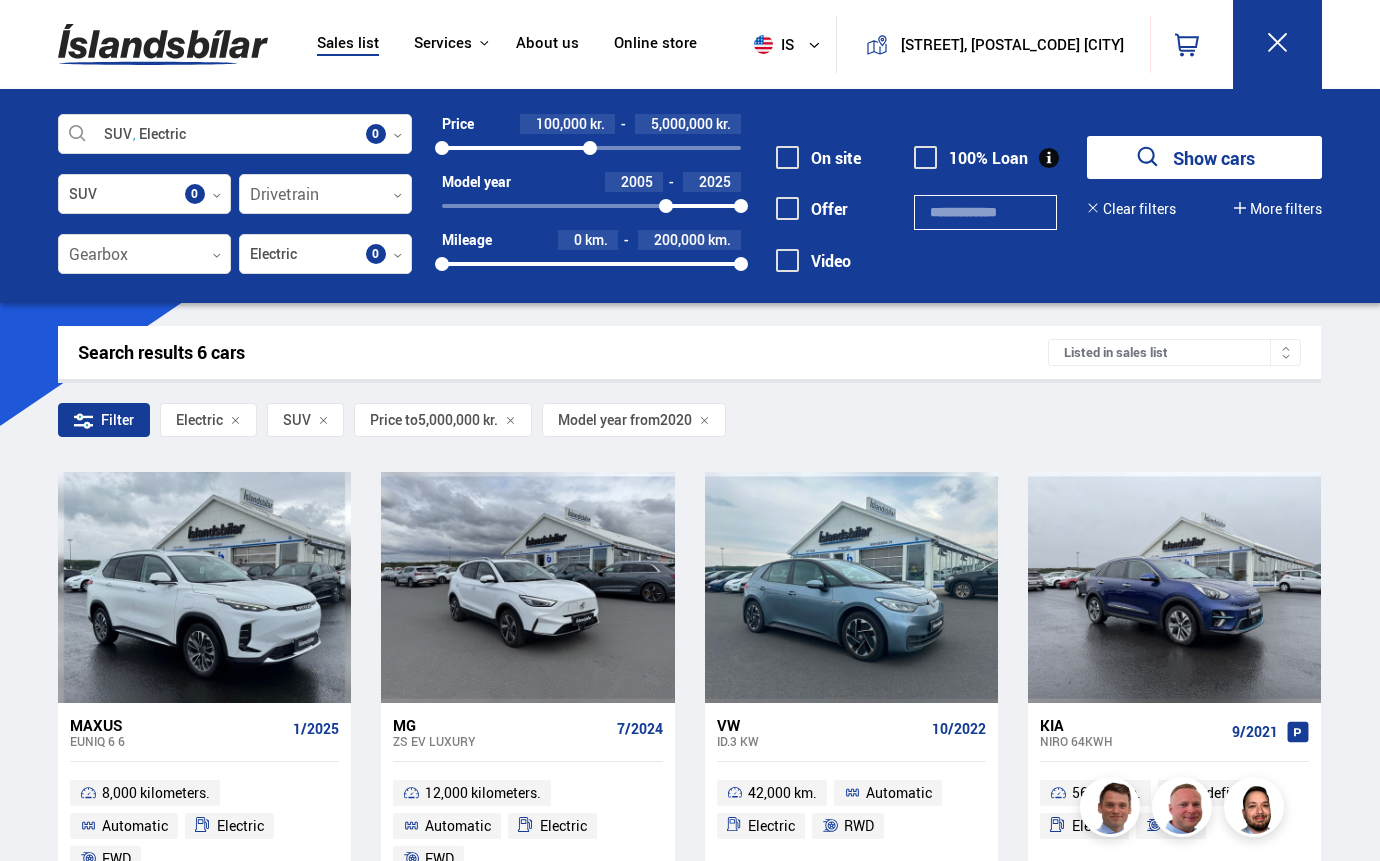 click on "100% Loan" at bounding box center (971, 158) 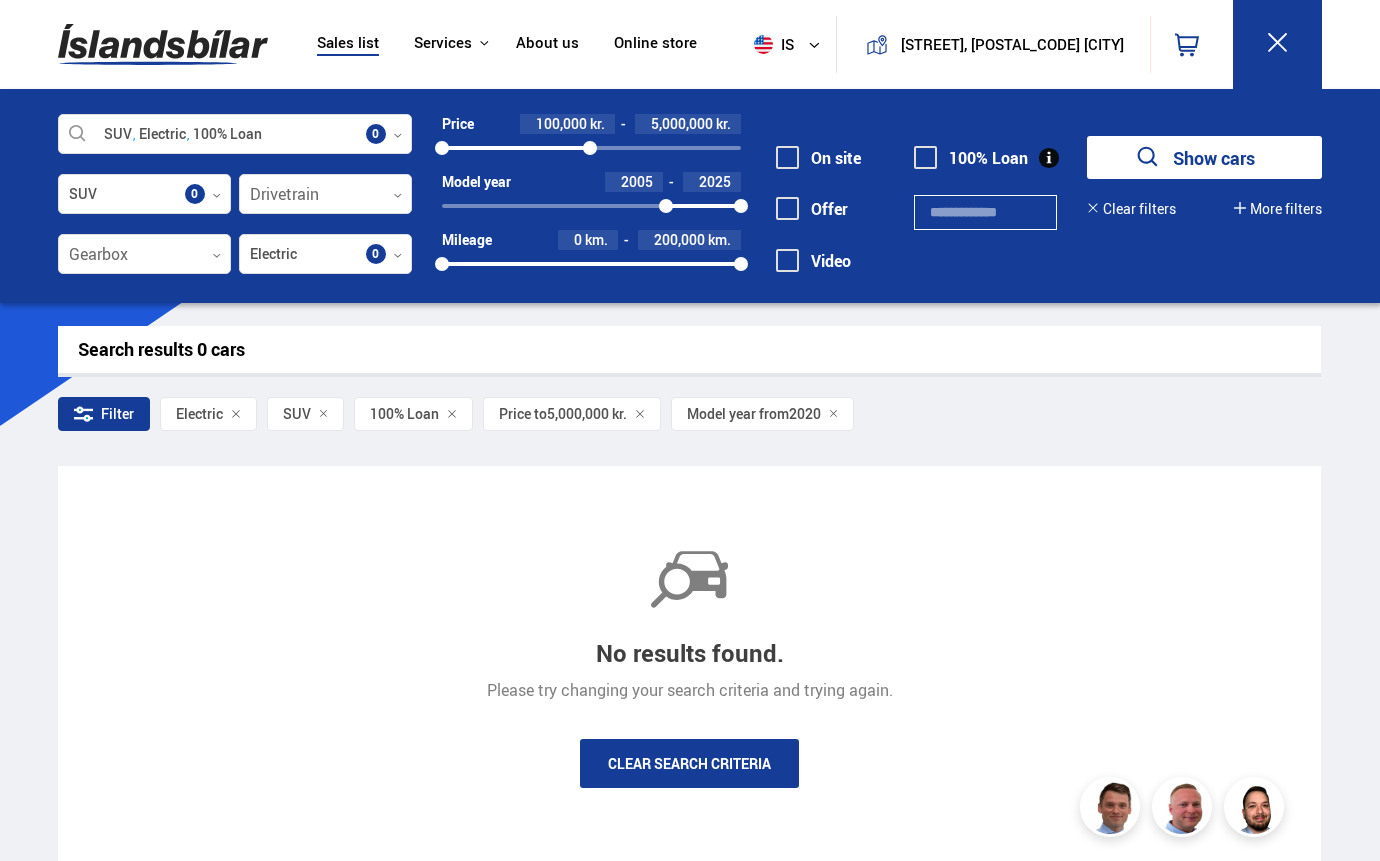 click on "100% Loan" at bounding box center [971, 158] 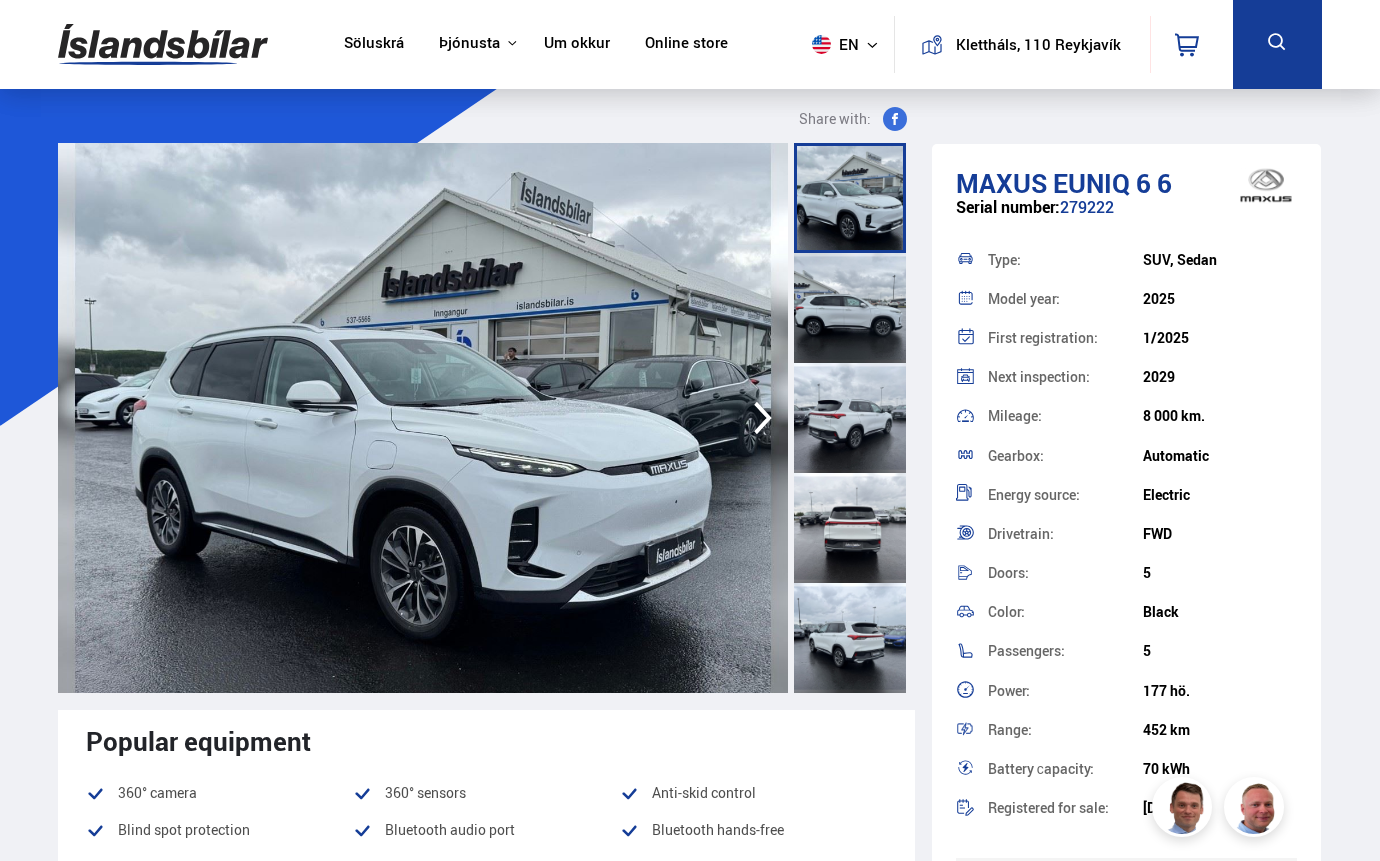 scroll, scrollTop: 0, scrollLeft: 0, axis: both 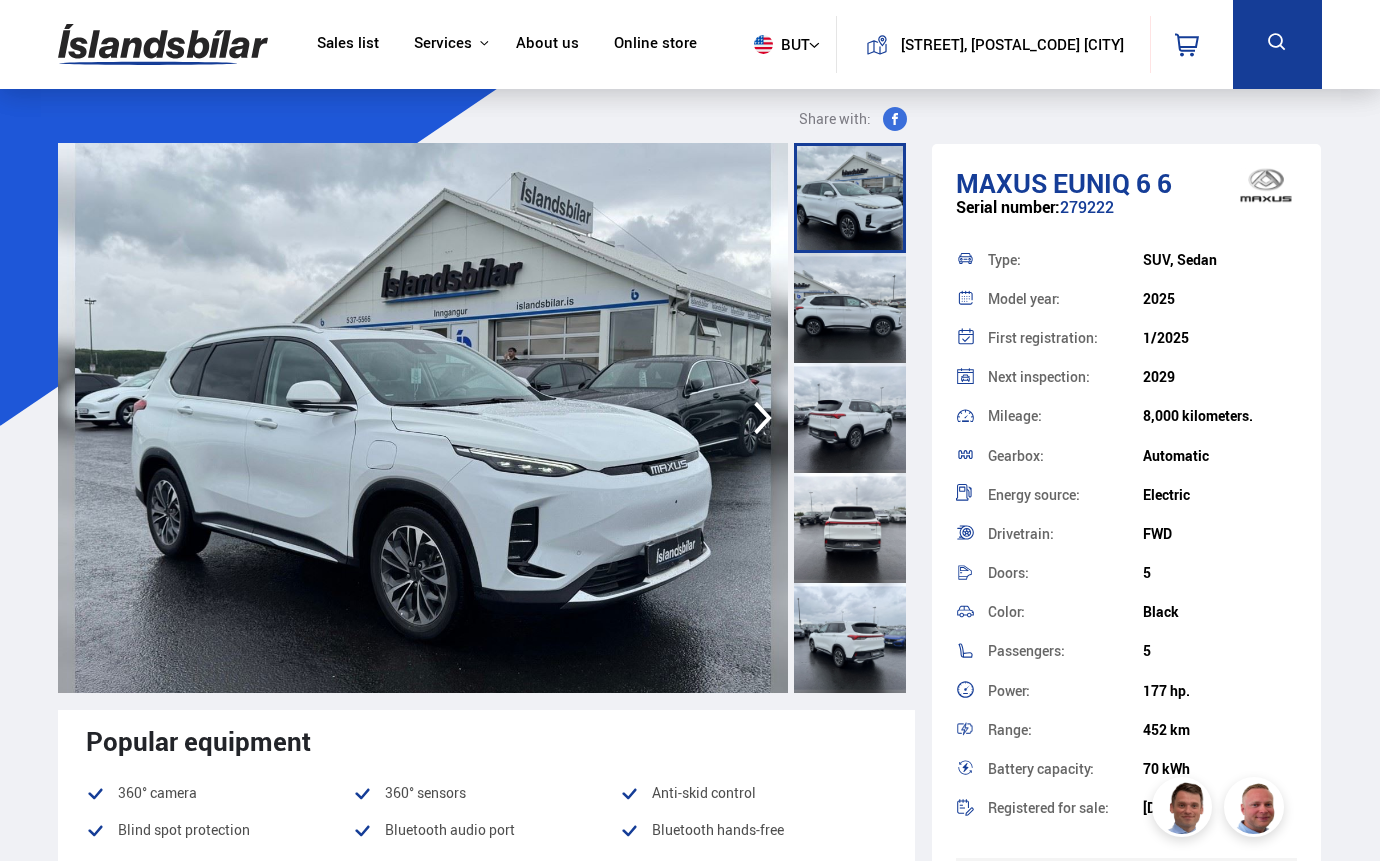 click at bounding box center [423, 418] 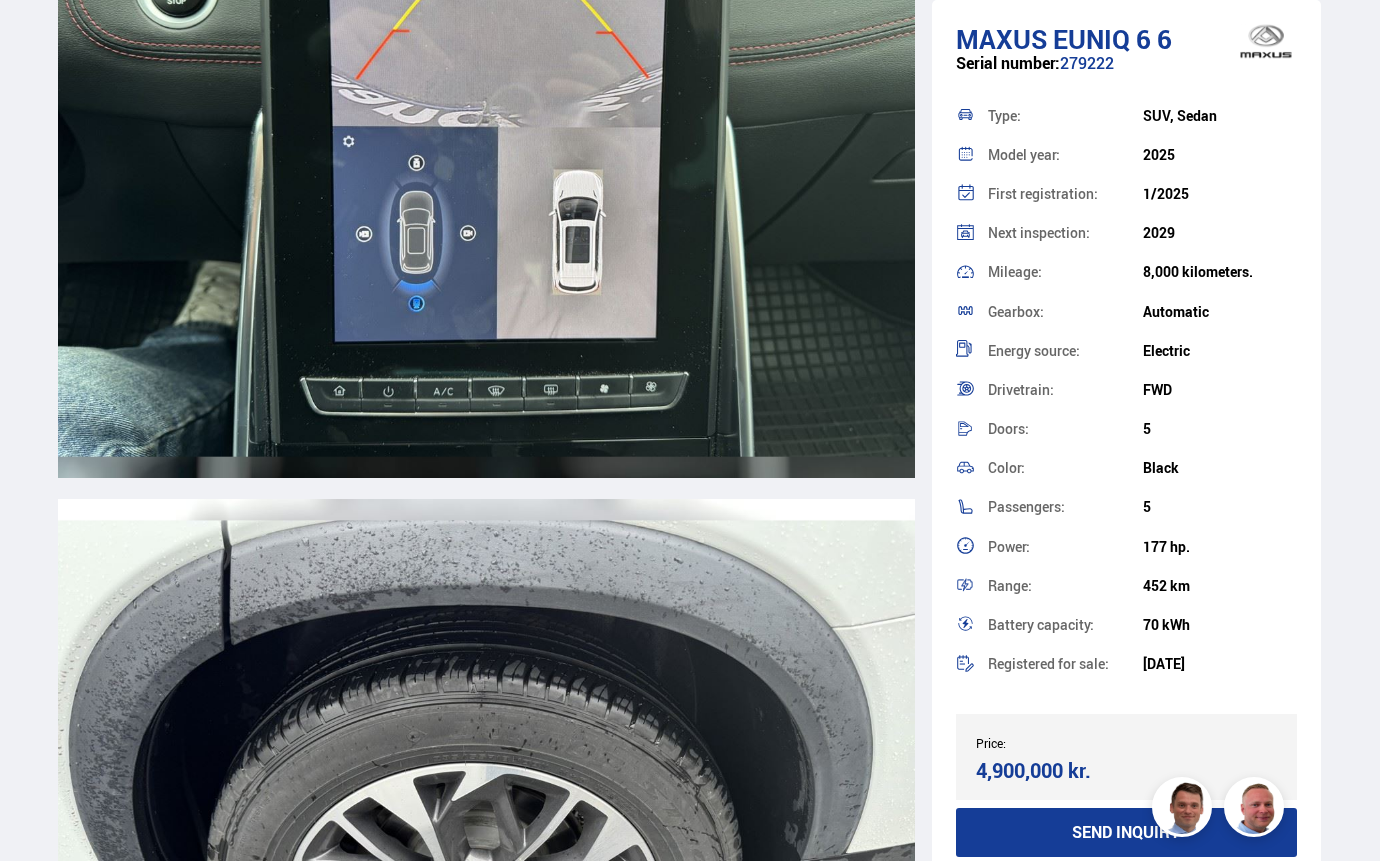 scroll, scrollTop: 20100, scrollLeft: 0, axis: vertical 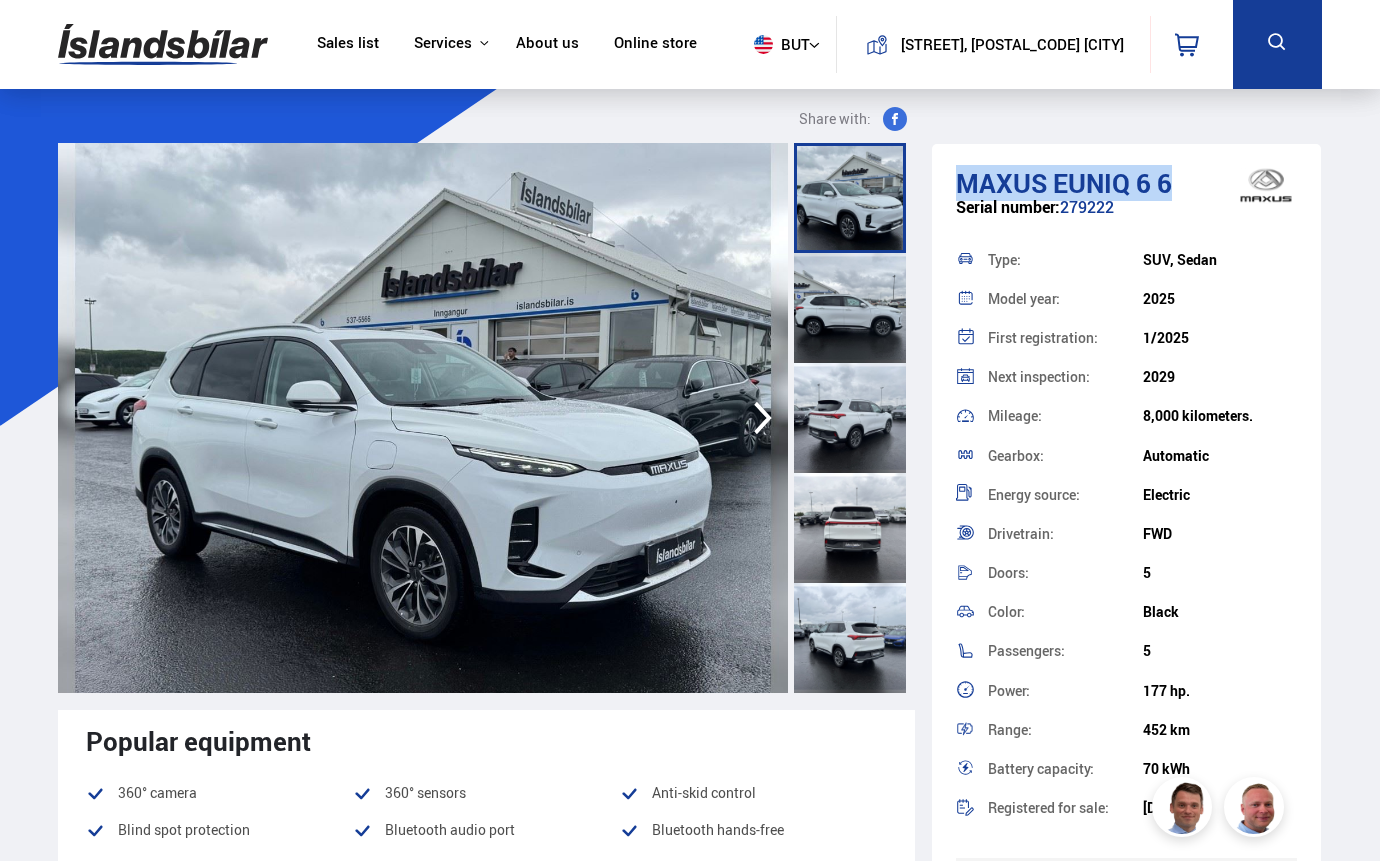 drag, startPoint x: 1184, startPoint y: 180, endPoint x: 962, endPoint y: 191, distance: 222.27235 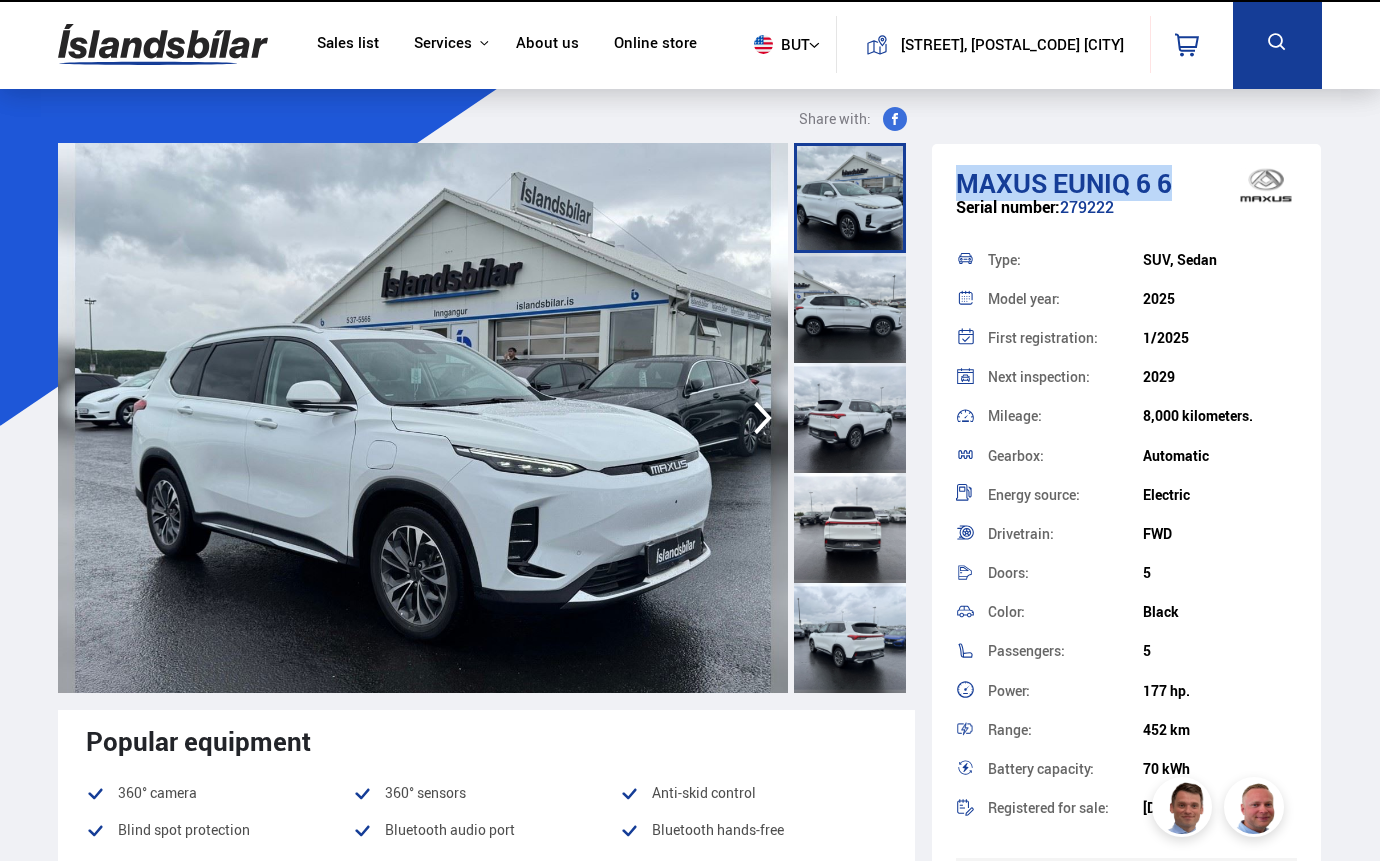 click on "Maxus" at bounding box center (1001, 183) 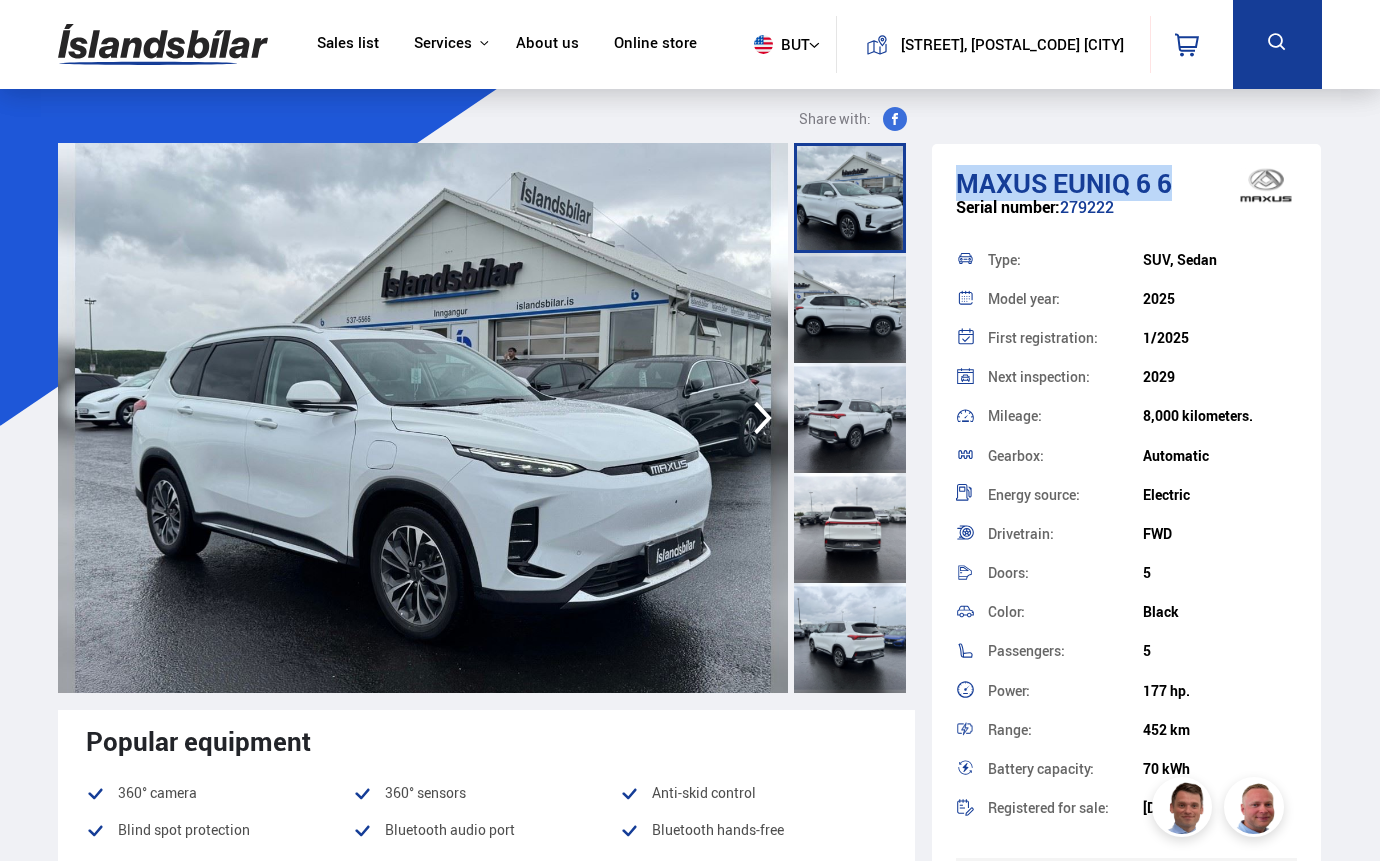 click on "Maxus" at bounding box center (1001, 183) 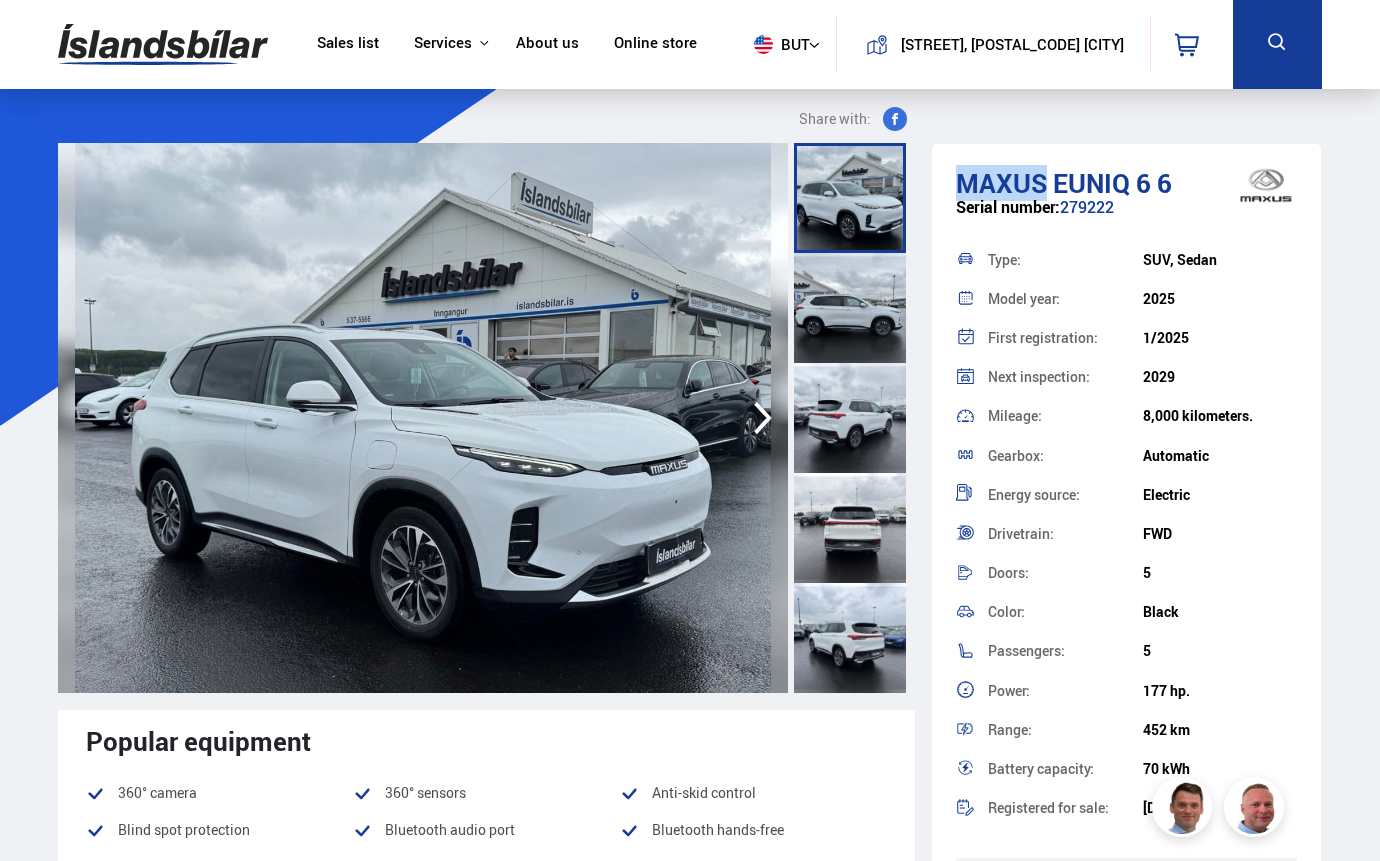 drag, startPoint x: 1044, startPoint y: 177, endPoint x: 955, endPoint y: 187, distance: 89.560036 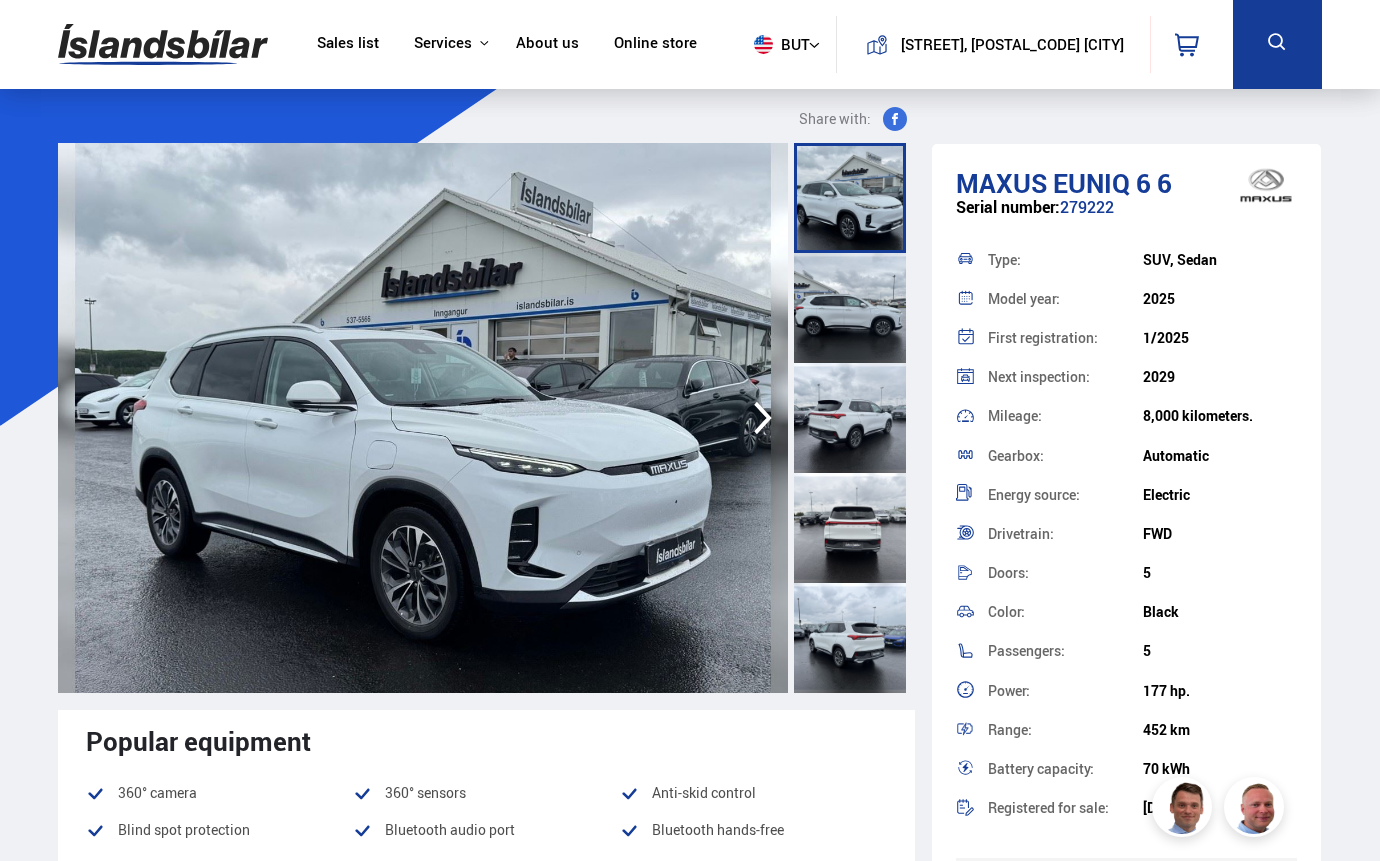 click on "Maxus    Euniq 6 6" at bounding box center (1127, 183) 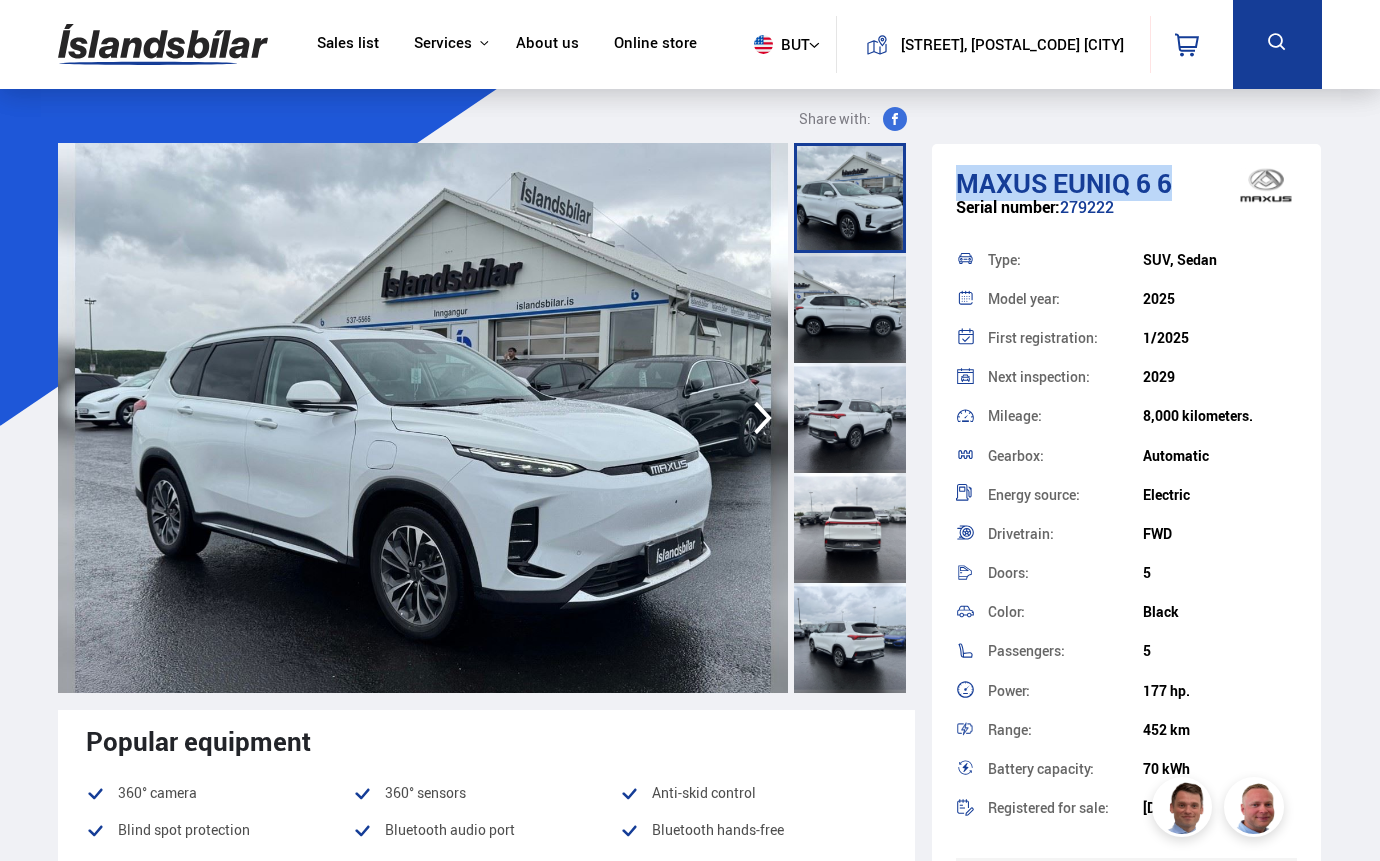 drag, startPoint x: 1176, startPoint y: 178, endPoint x: 956, endPoint y: 184, distance: 220.0818 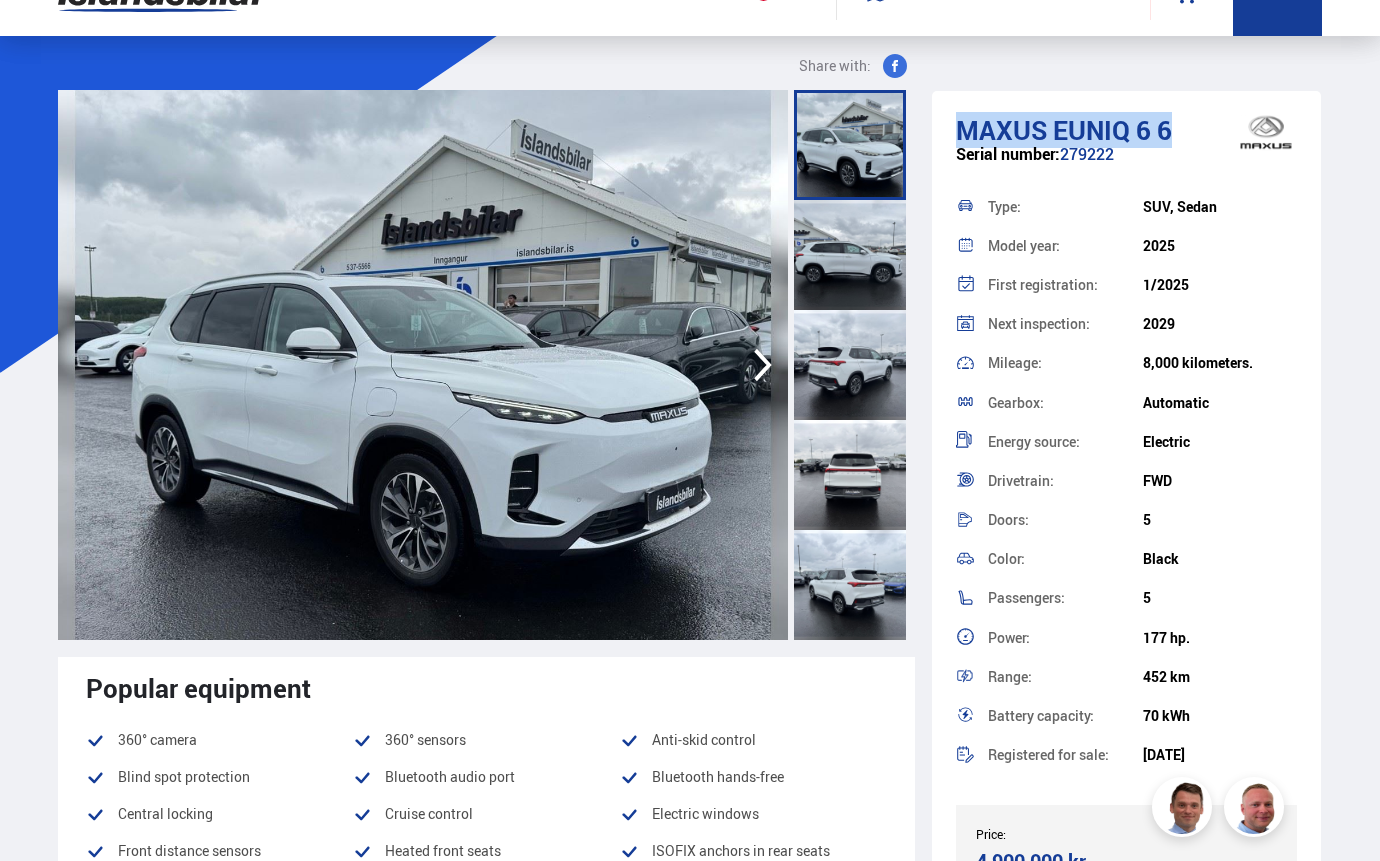 scroll, scrollTop: 0, scrollLeft: 0, axis: both 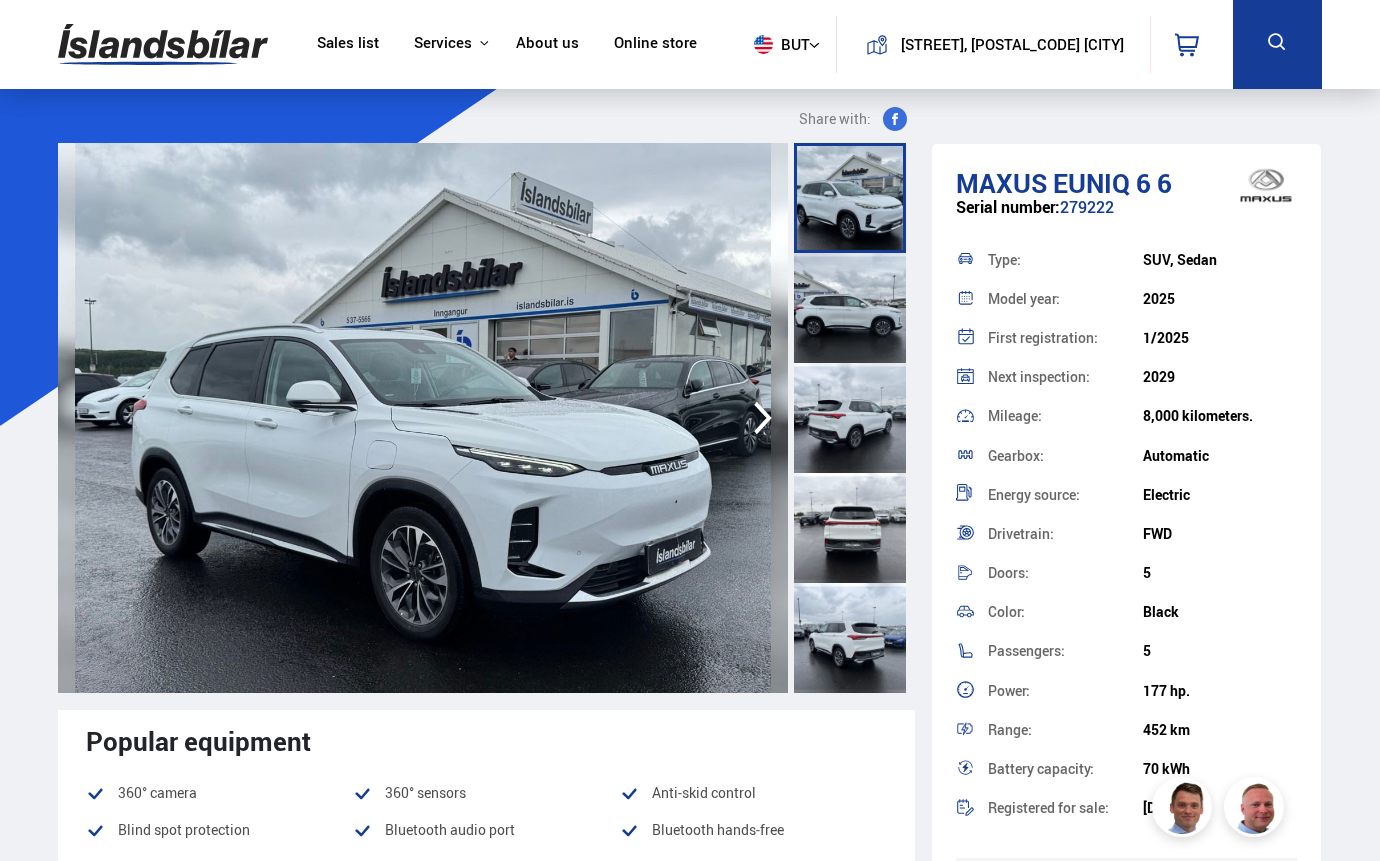 click on "but     is
but
pl
[STREET], [POSTAL_CODE] [CITY]
0
Sales list
Services
Icelandic cars
Kaupumbila.is
Icelandic Defense
Instructions
About us
Online store
[STREET], [POSTAL_CODE] [CITY]   but     is
but
pl
Select a manufacturer, model or feature 0   Category 0   Drivetrain 0   Gearbox 0   Energy source 0   Price   100,000   kr.   10,000,000   kr.     100000 10000000   Model year   2005     2025       2005 2025   Mileage   0   km.   200,000   km.     0 200000
On site
Offer
Video
100% Loan" at bounding box center [690, 11264] 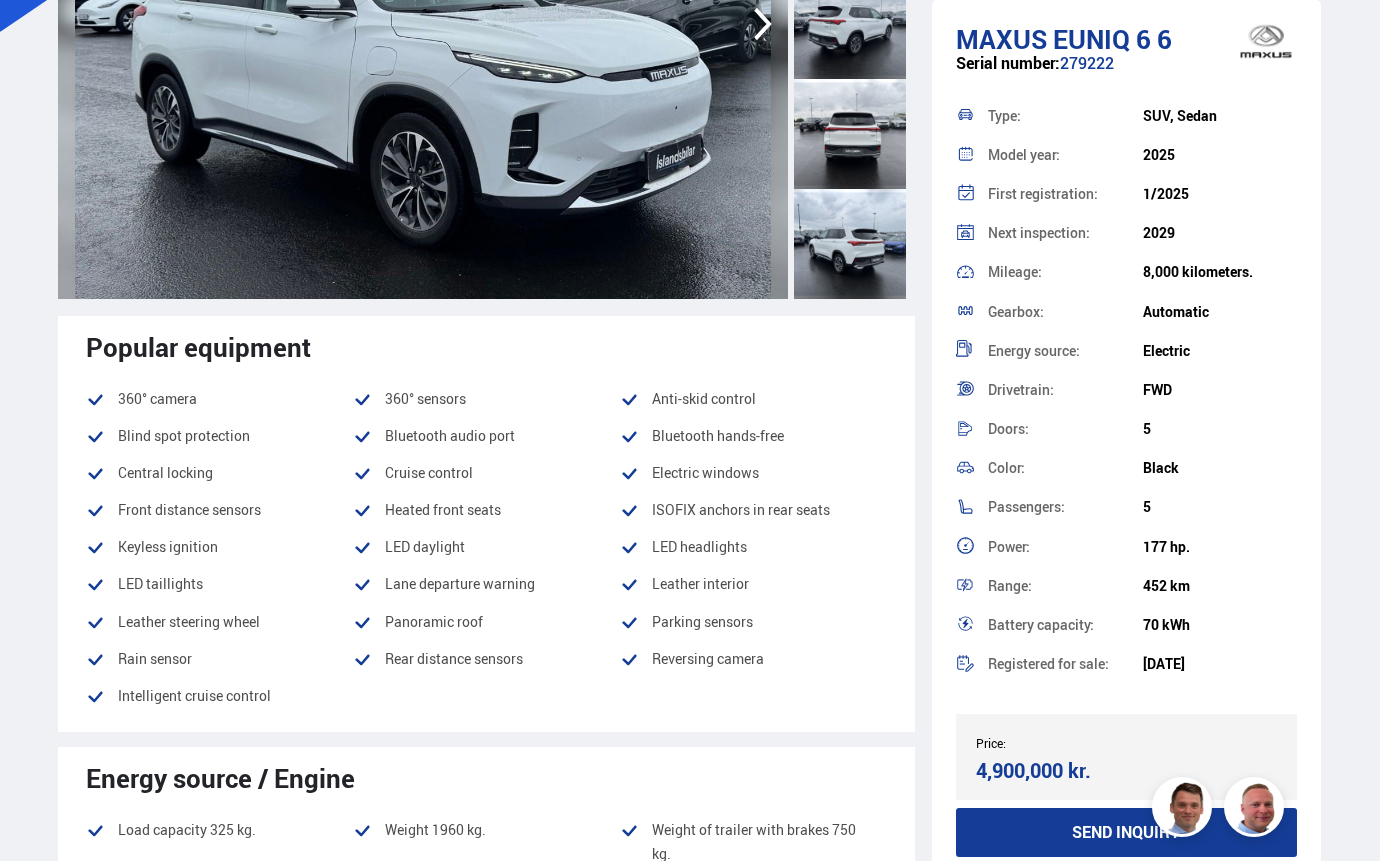 scroll, scrollTop: 400, scrollLeft: 0, axis: vertical 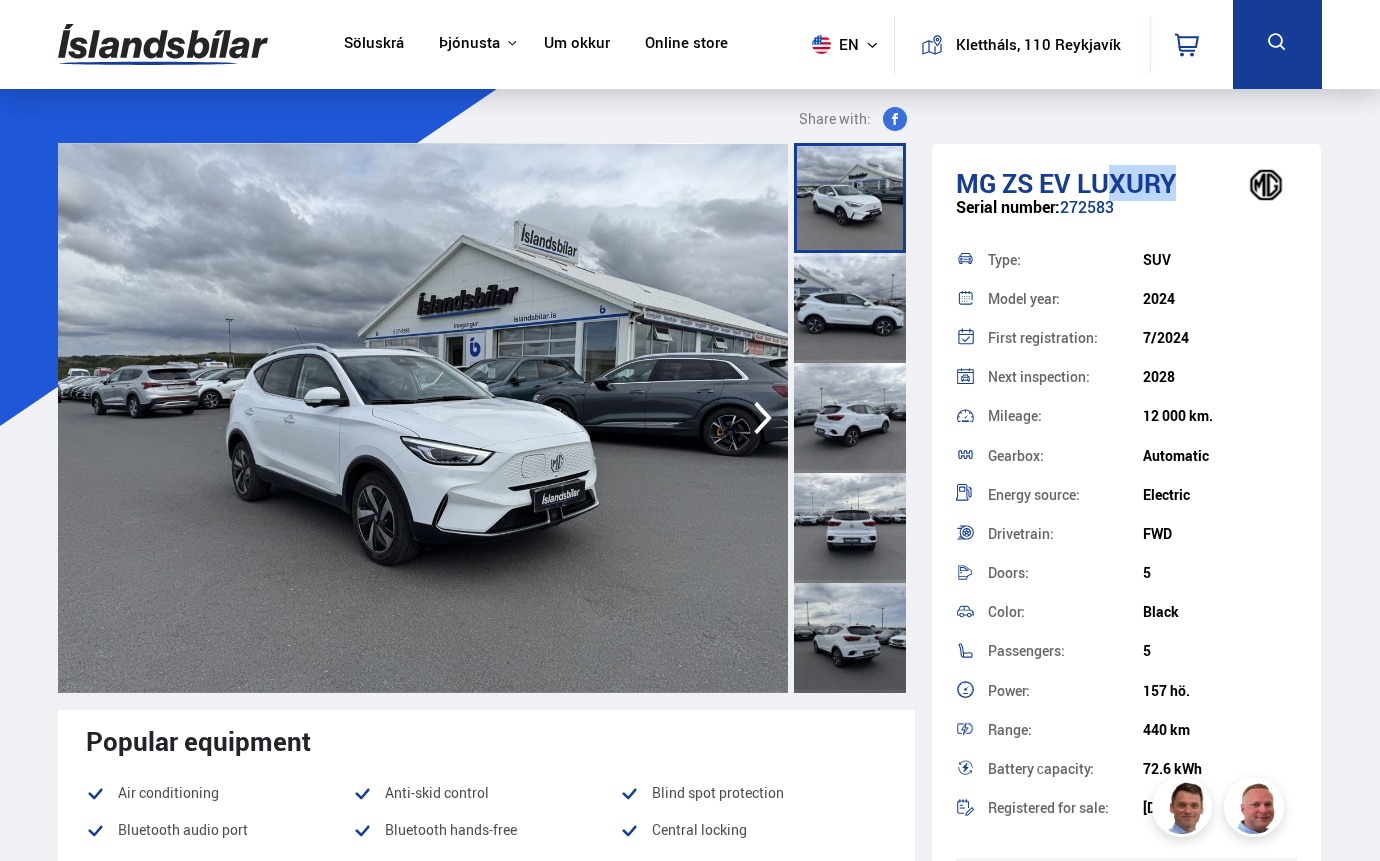 click on "ZS EV LUXURY" at bounding box center (1089, 183) 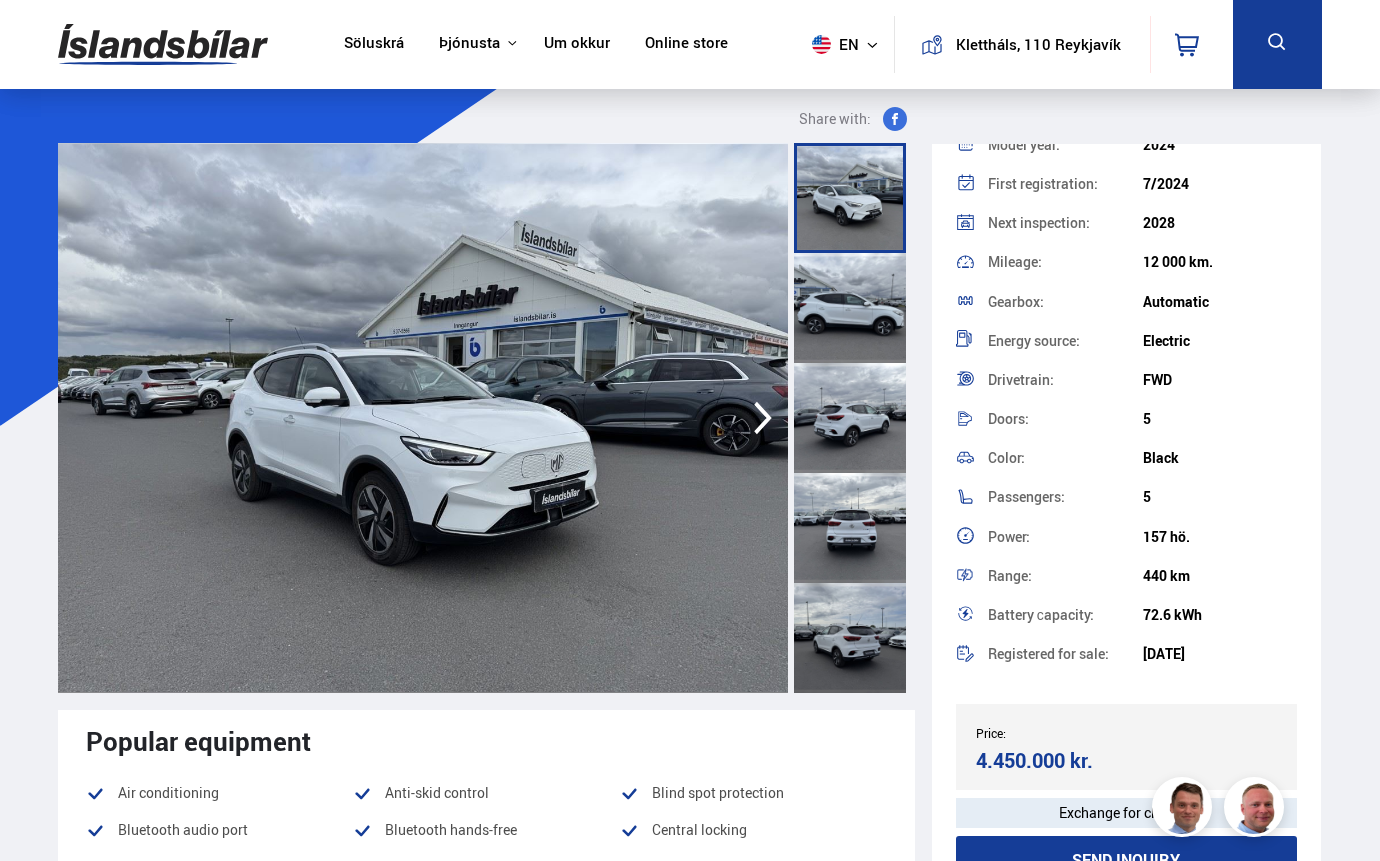 scroll, scrollTop: 200, scrollLeft: 0, axis: vertical 